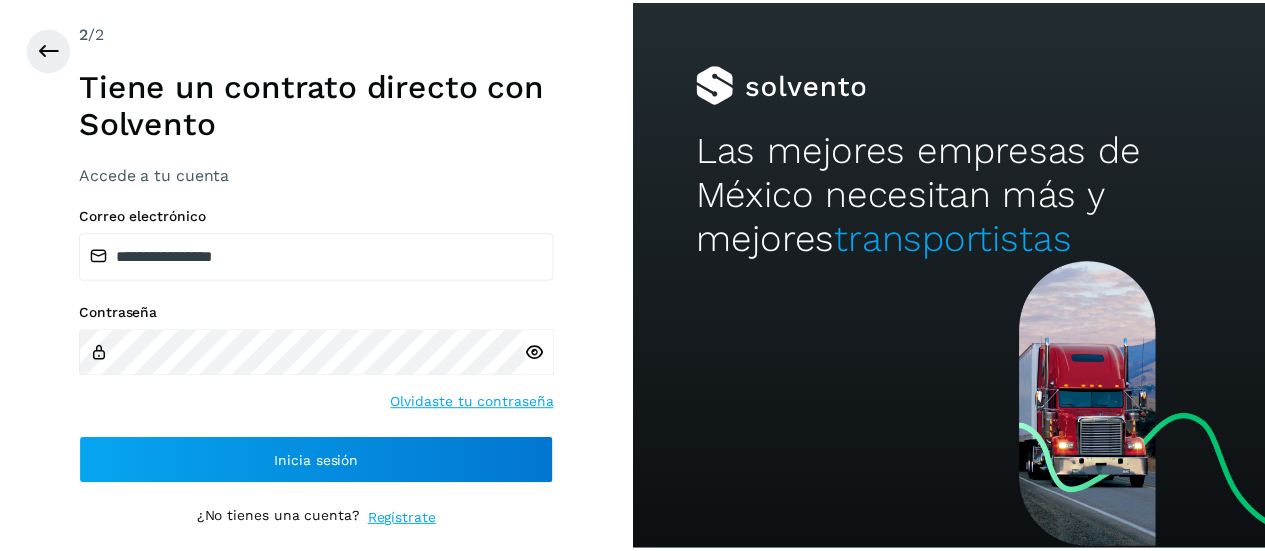 scroll, scrollTop: 0, scrollLeft: 0, axis: both 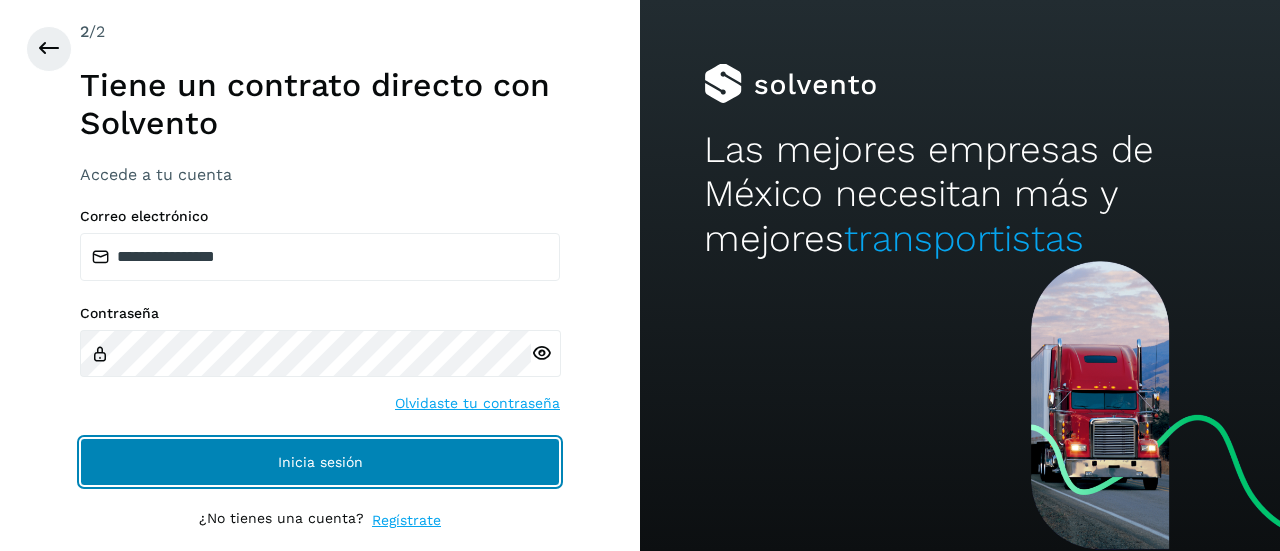 click on "Inicia sesión" 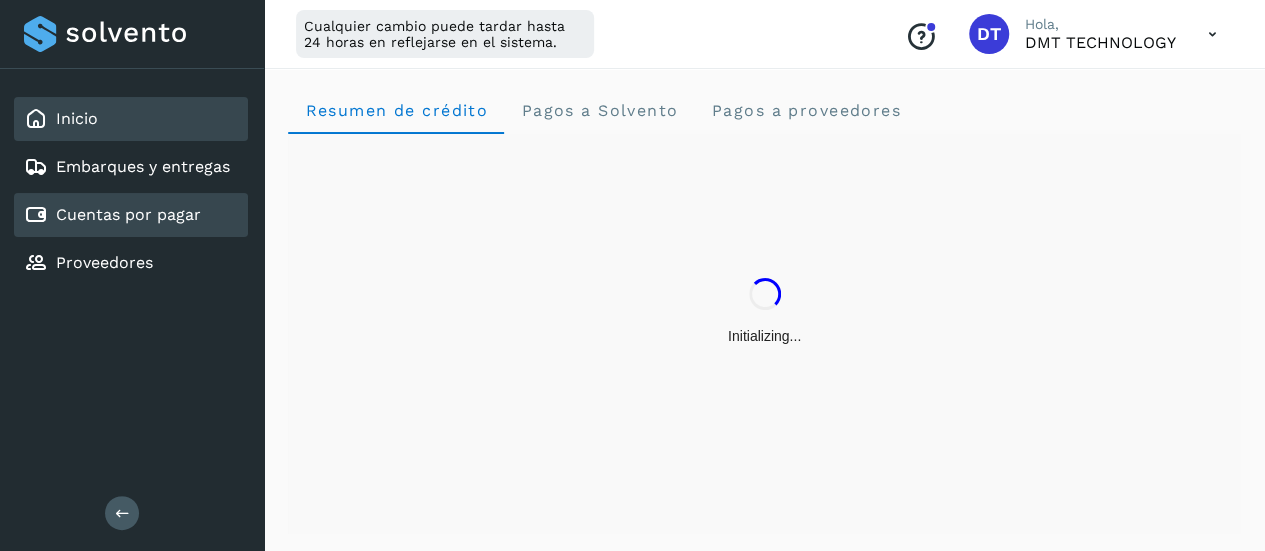 click on "Cuentas por pagar" at bounding box center (128, 214) 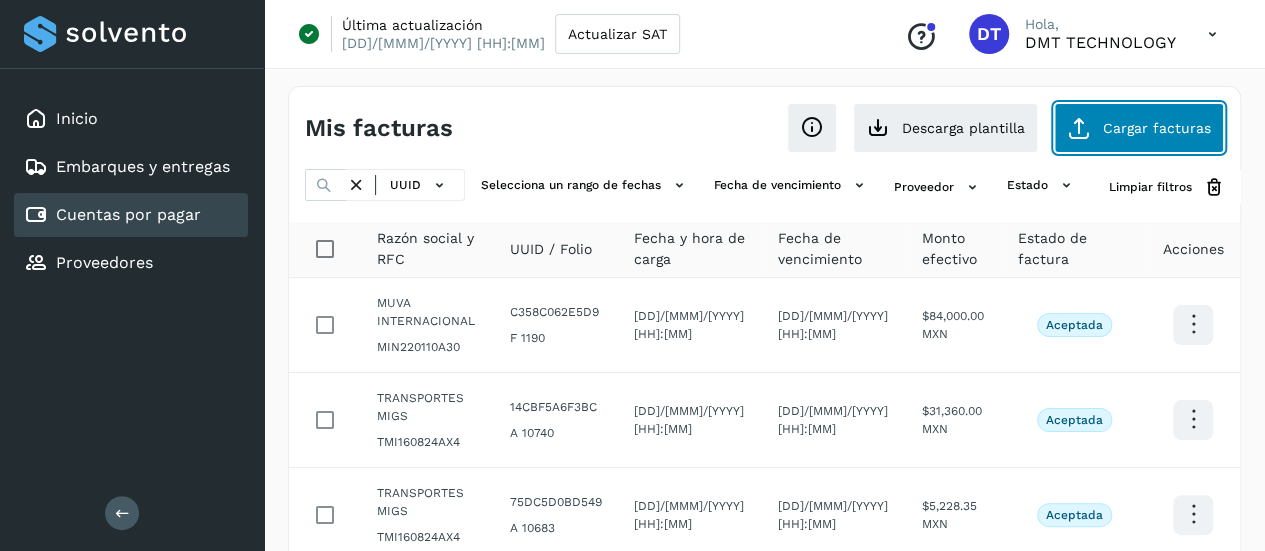click on "Cargar facturas" 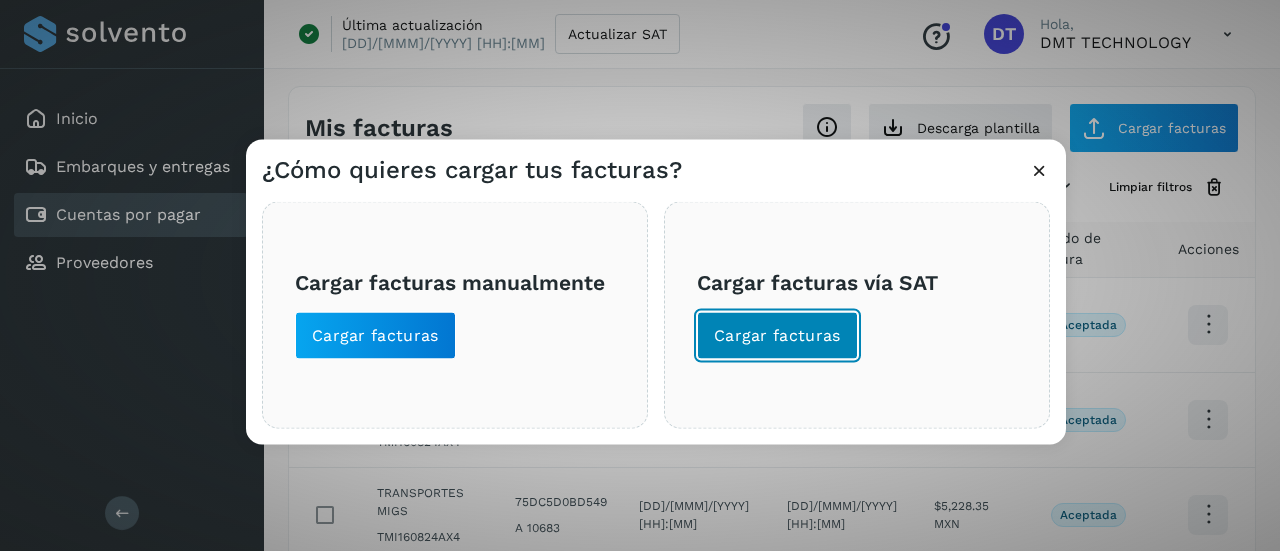 click on "Cargar facturas" 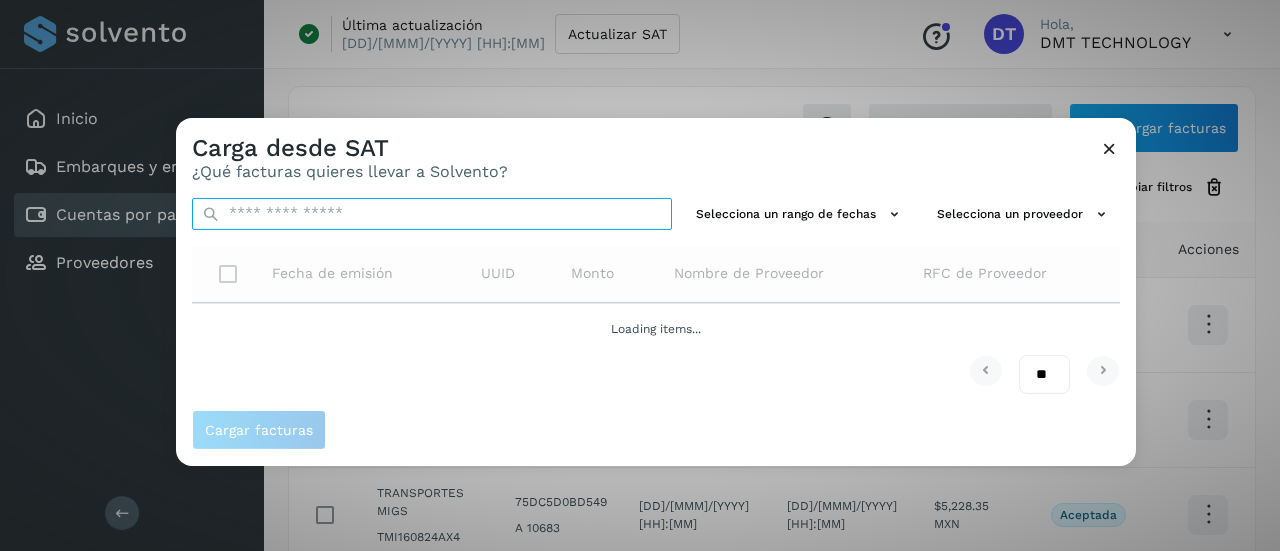 click at bounding box center (432, 213) 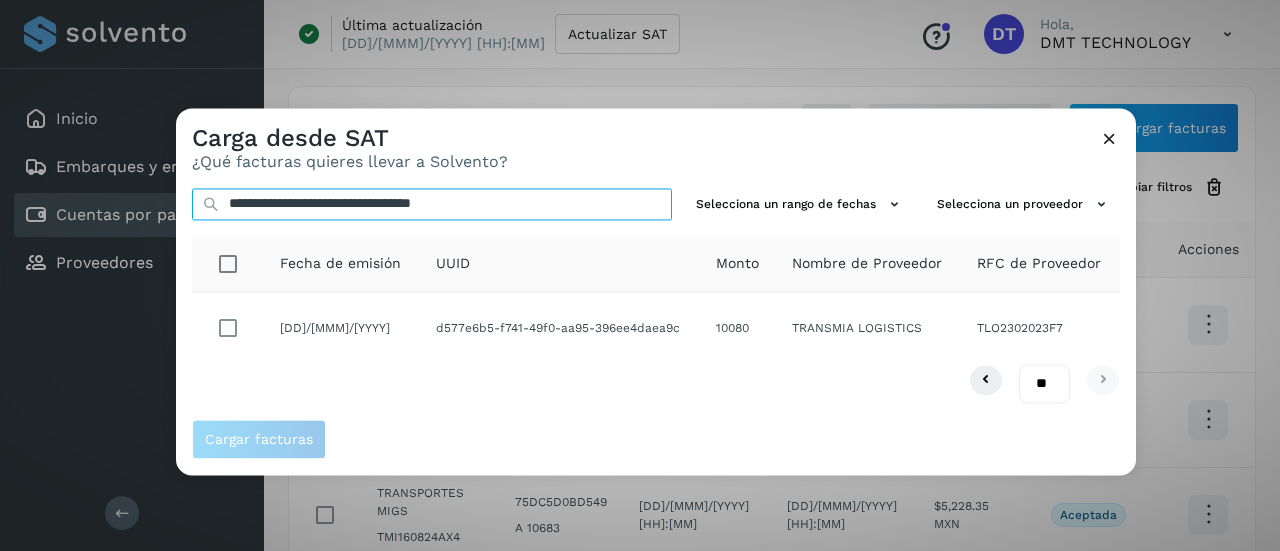 type on "**********" 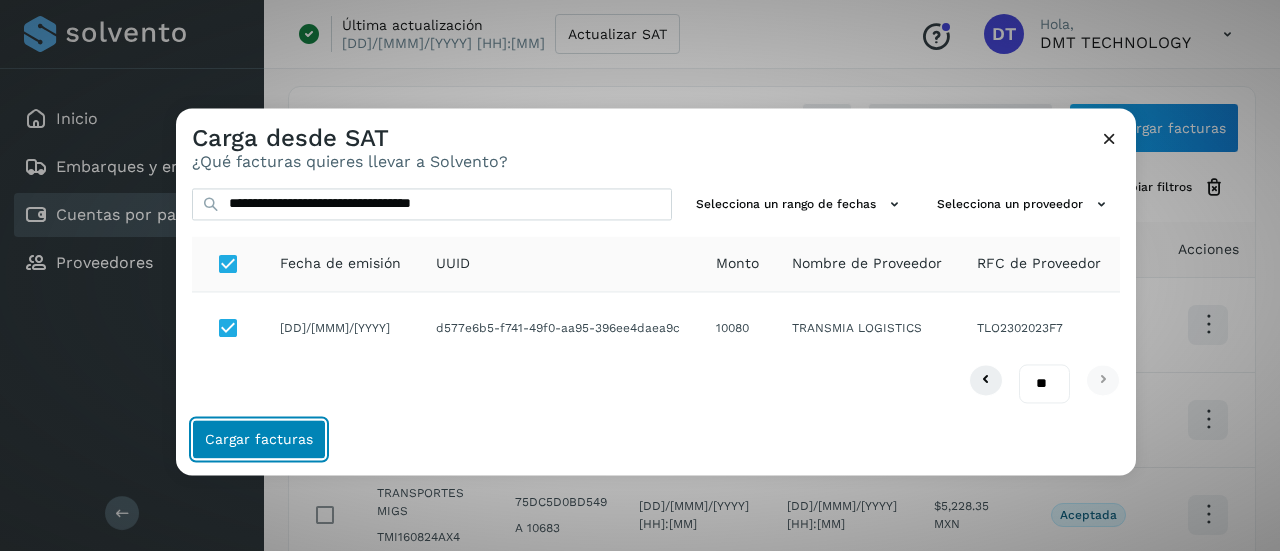 click on "Cargar facturas" 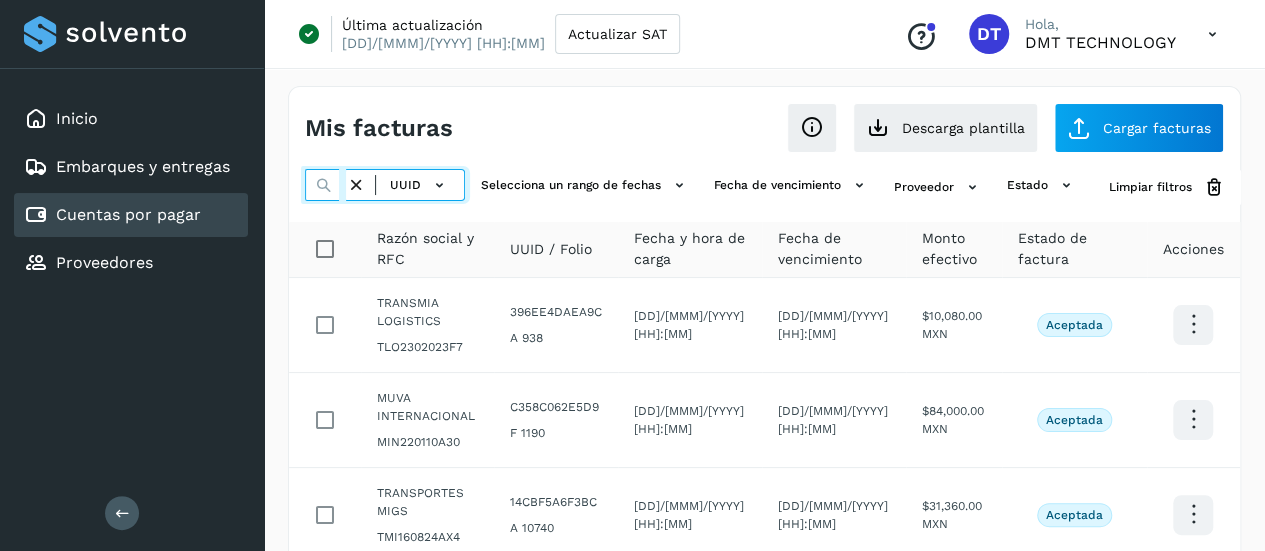 click at bounding box center (325, 185) 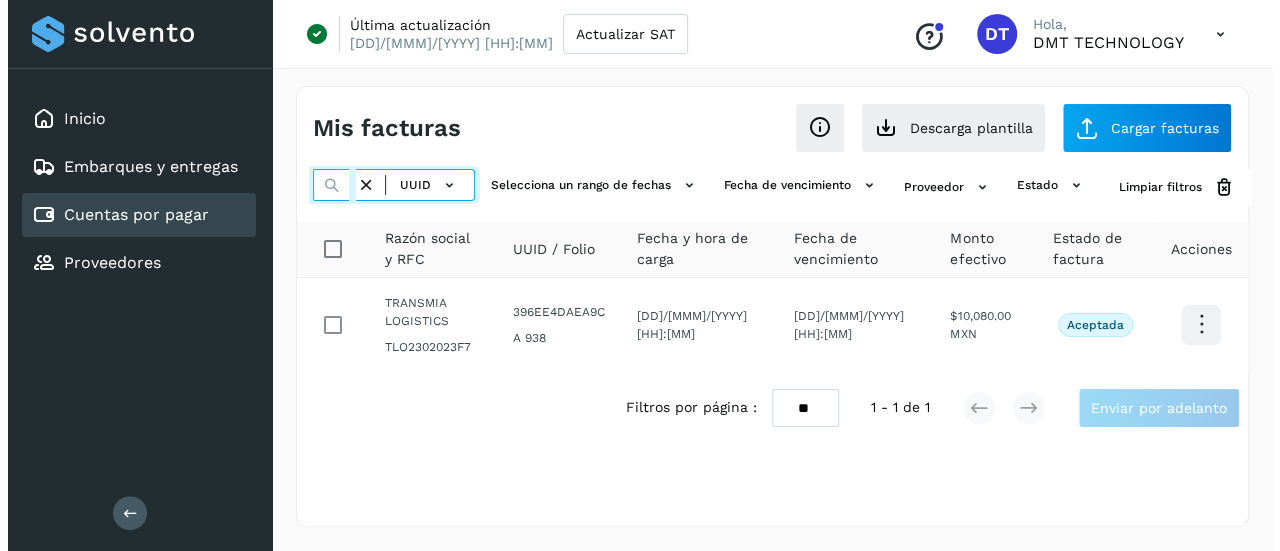 scroll, scrollTop: 0, scrollLeft: 300, axis: horizontal 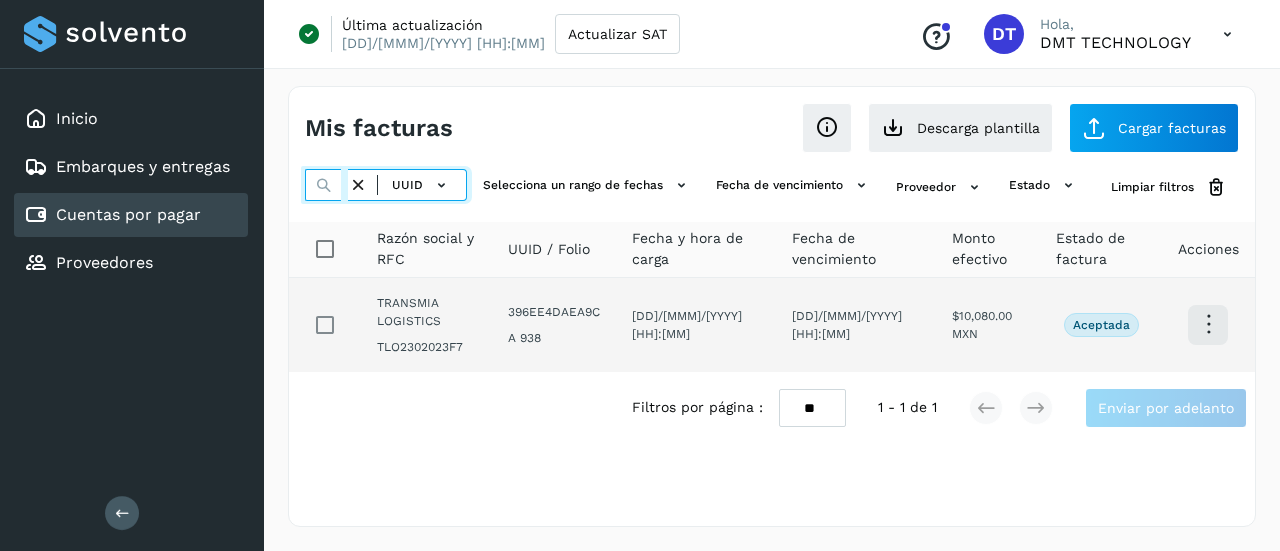 type on "**********" 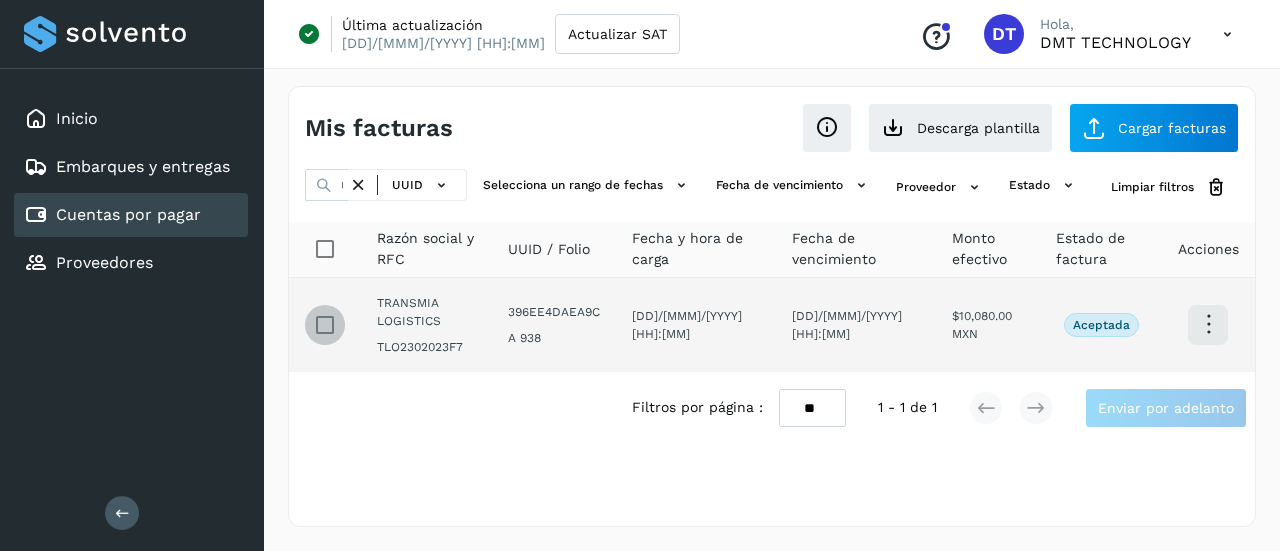 scroll, scrollTop: 0, scrollLeft: 0, axis: both 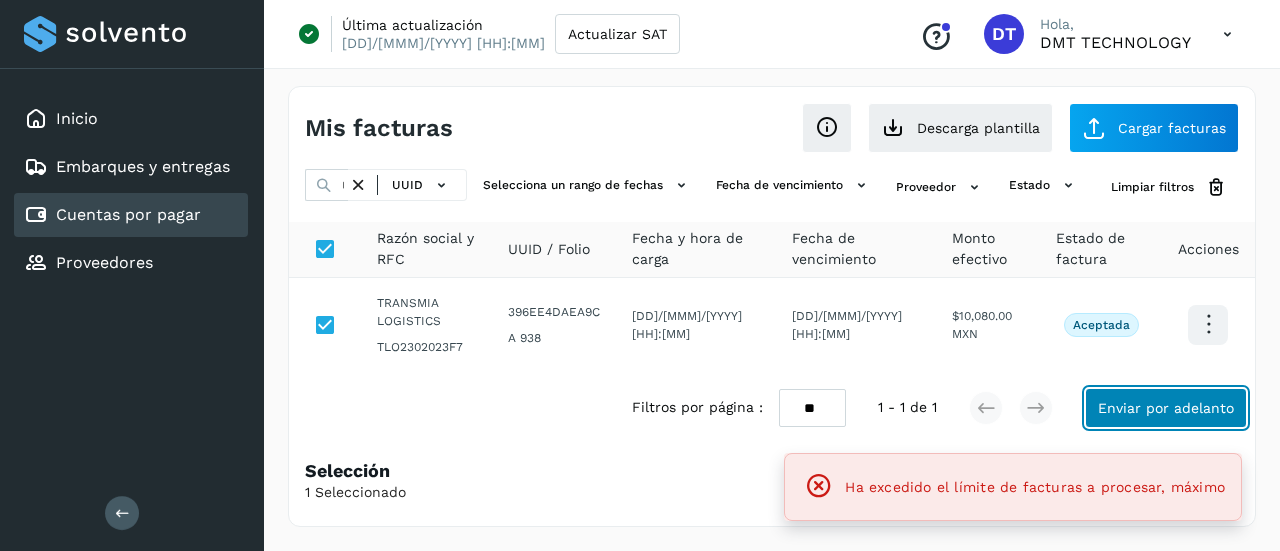 click on "Enviar por adelanto" 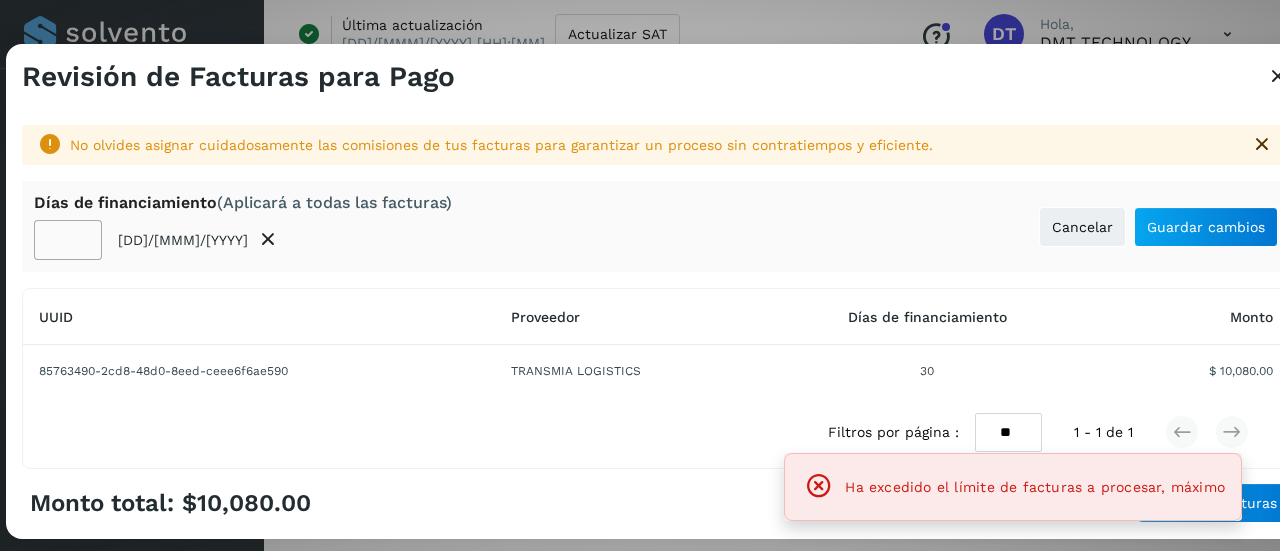 click on "**" 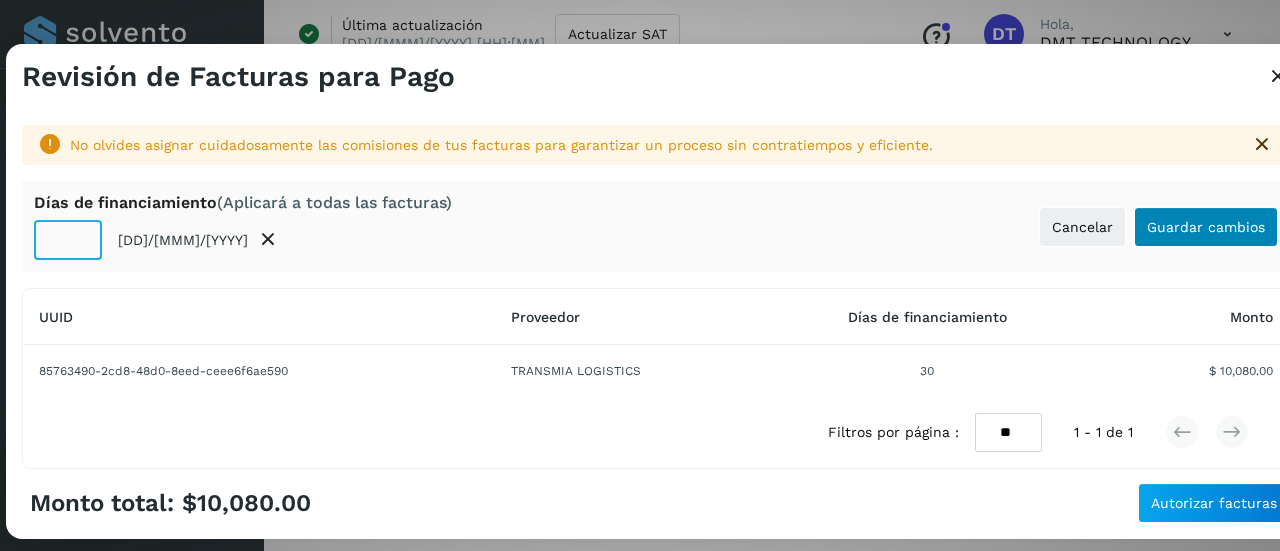 type on "**" 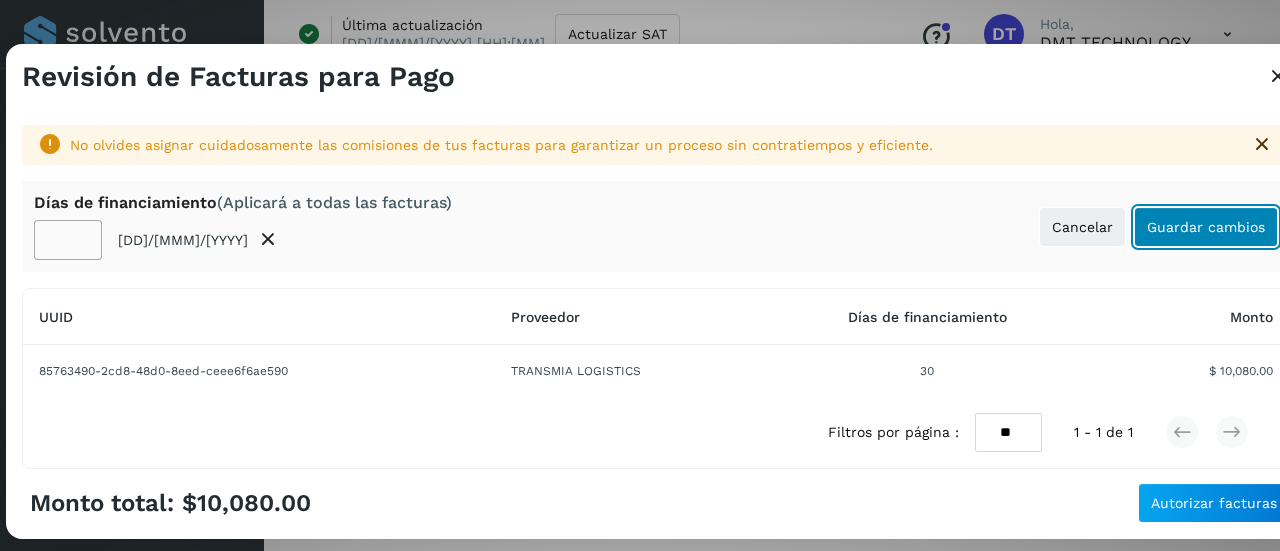 click on "Guardar cambios" 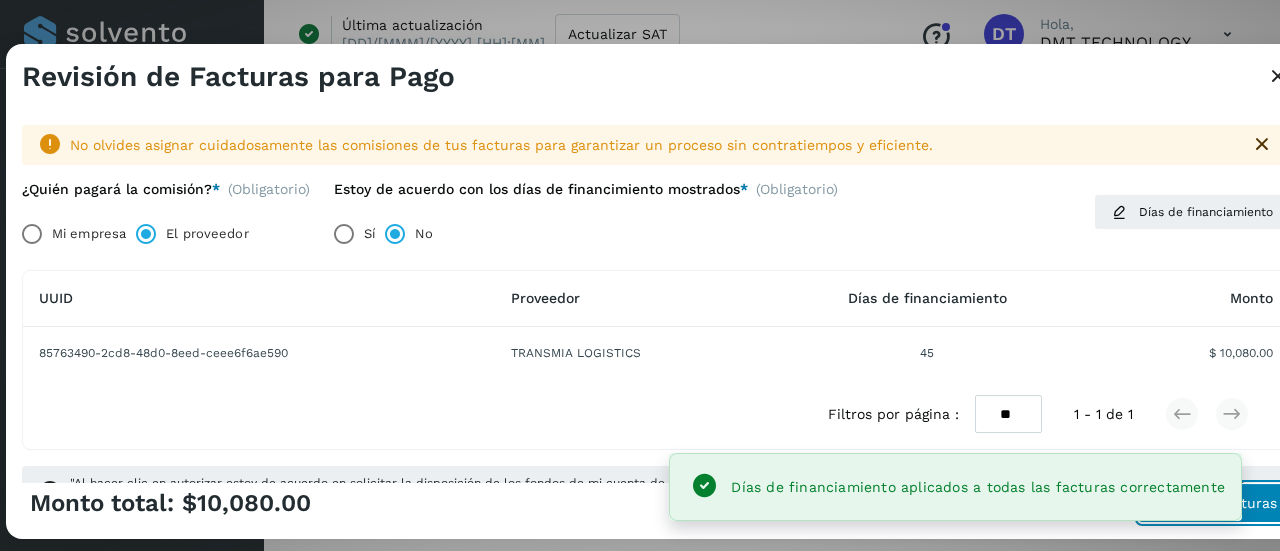 click on "Autorizar facturas" at bounding box center [1214, 503] 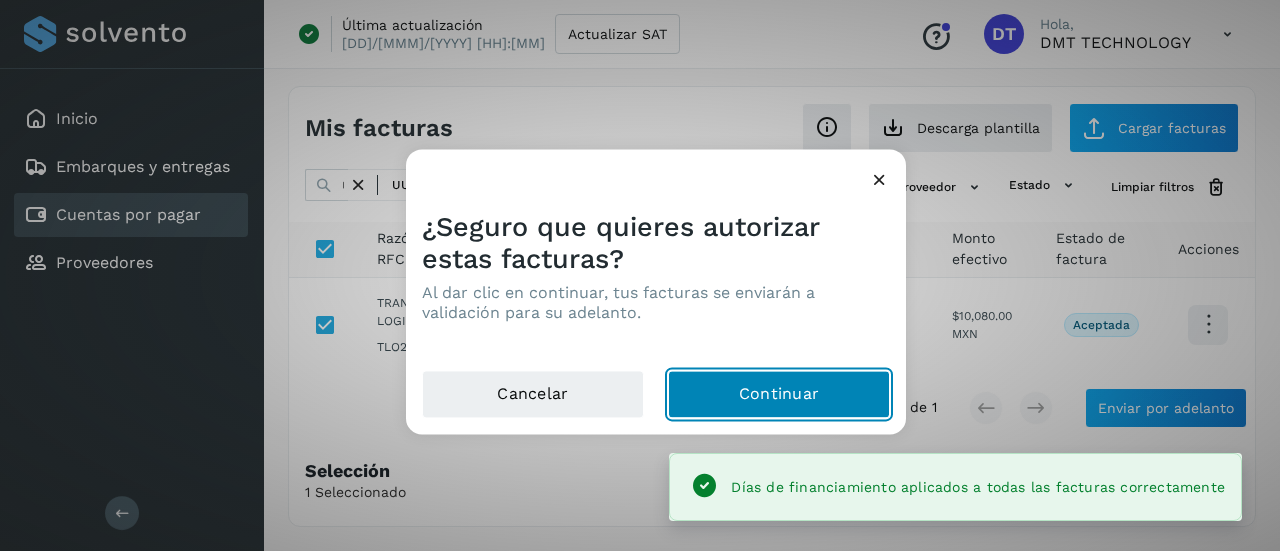 click on "Continuar" 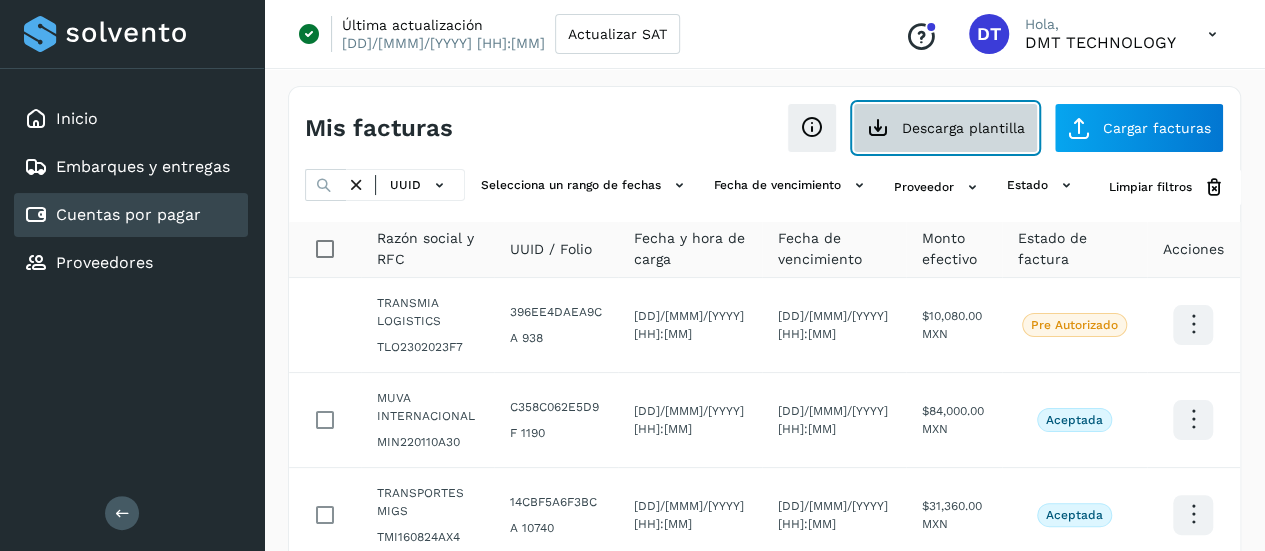 click on "Descarga plantilla" 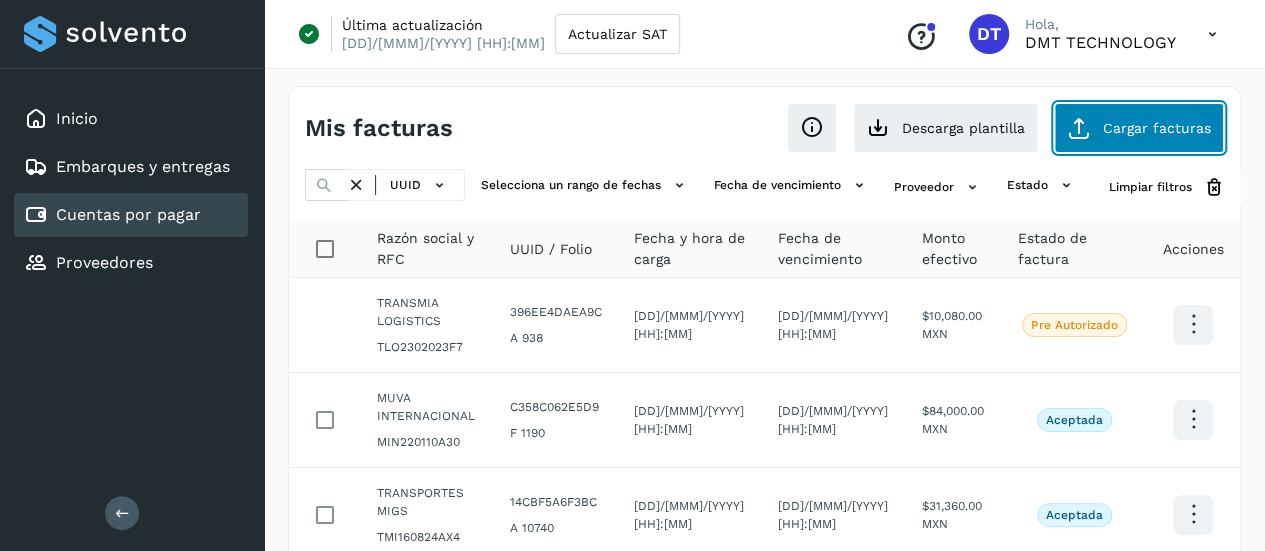 click on "Cargar facturas" 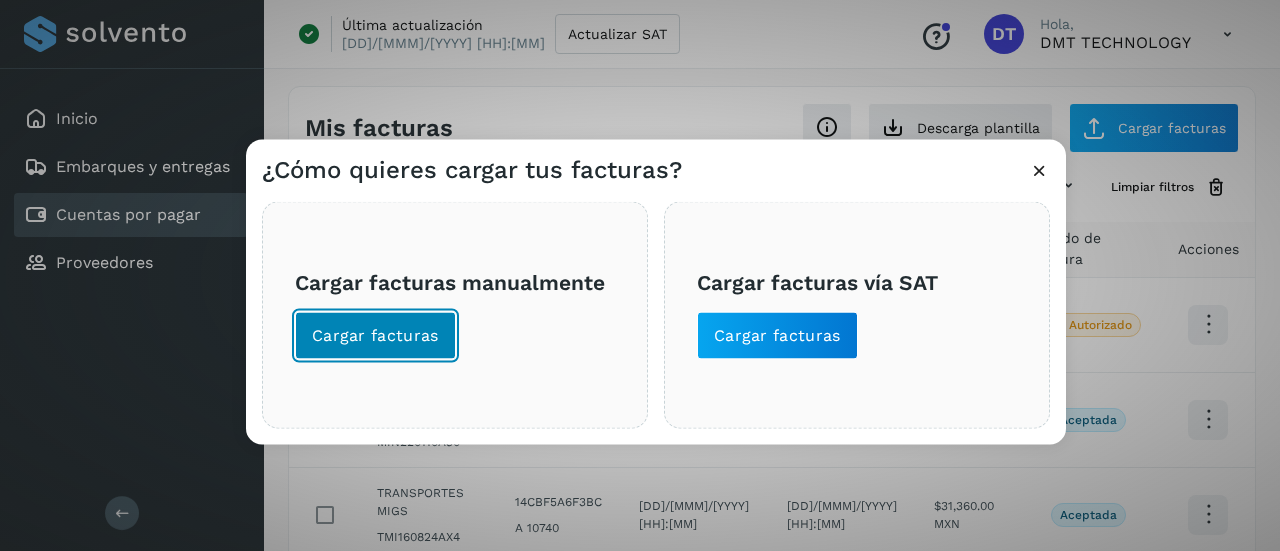 click on "Cargar facturas" at bounding box center [375, 335] 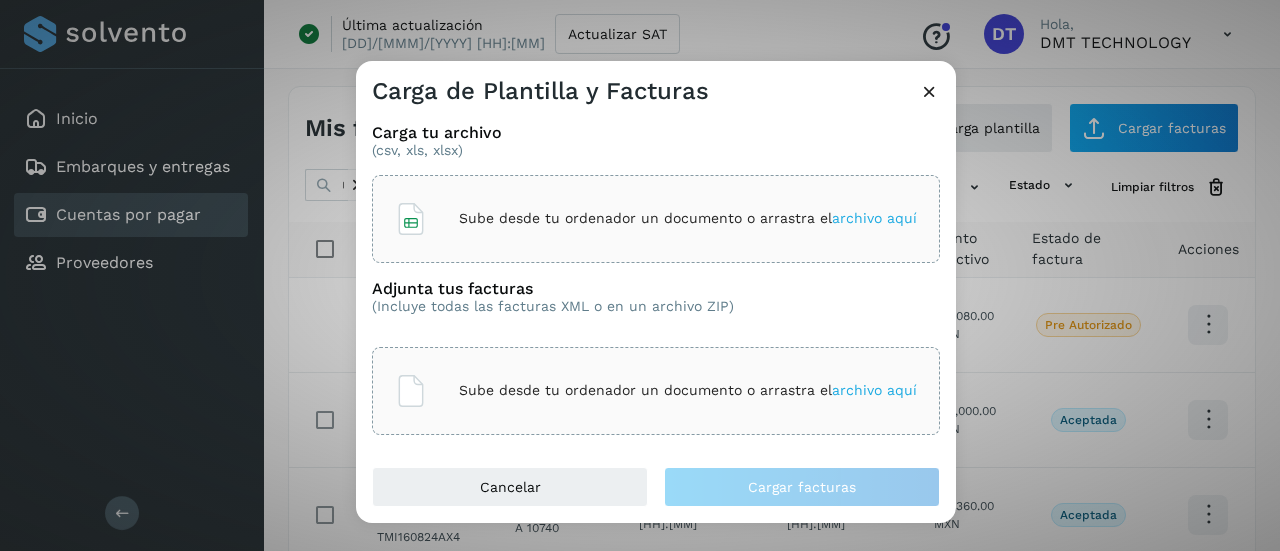 click on "Sube desde tu ordenador un documento o arrastra el  archivo aquí" 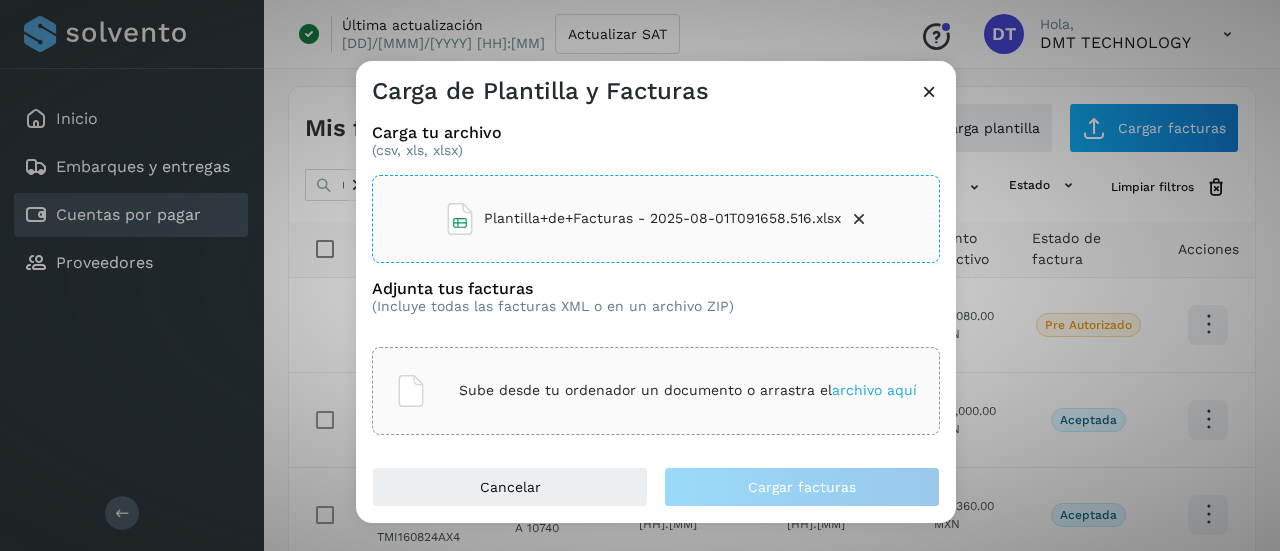 click on "Sube desde tu ordenador un documento o arrastra el  archivo aquí" 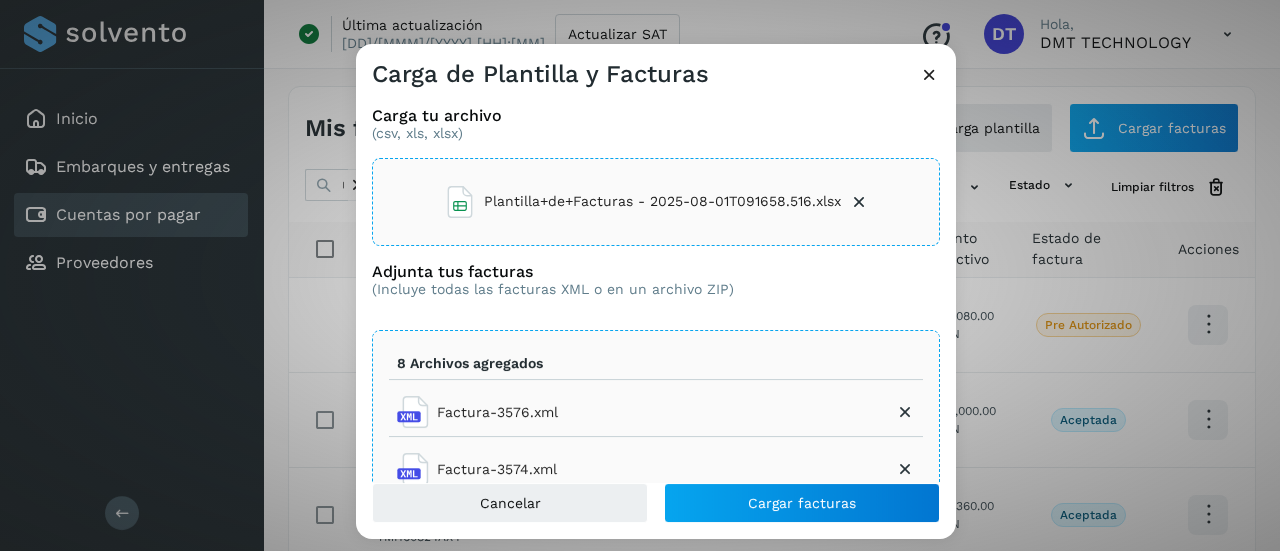 scroll, scrollTop: 203, scrollLeft: 0, axis: vertical 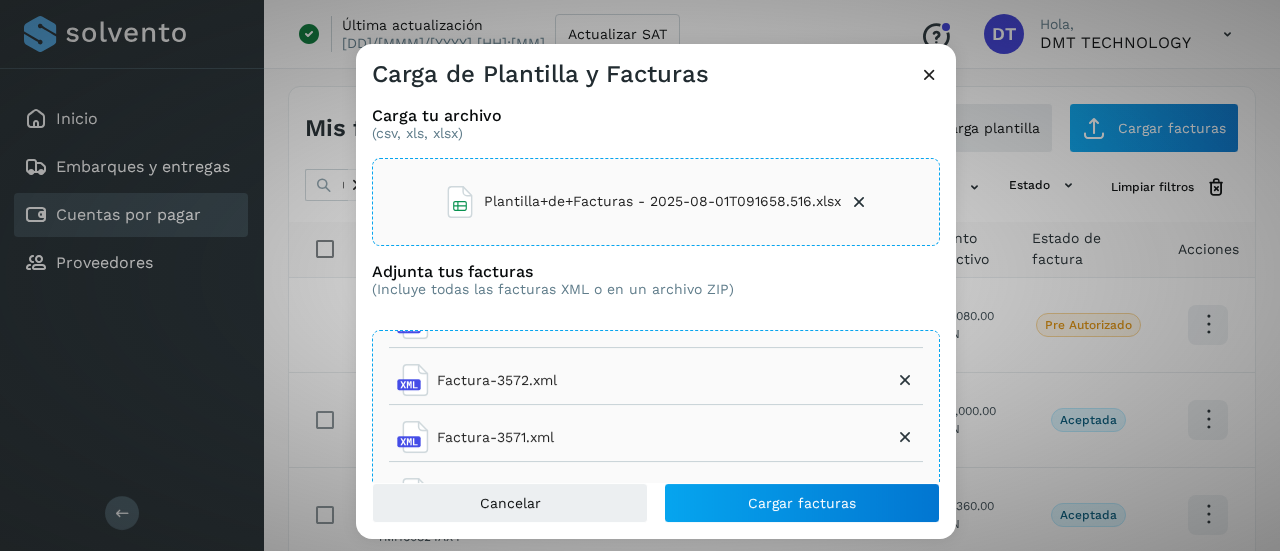click at bounding box center (929, 74) 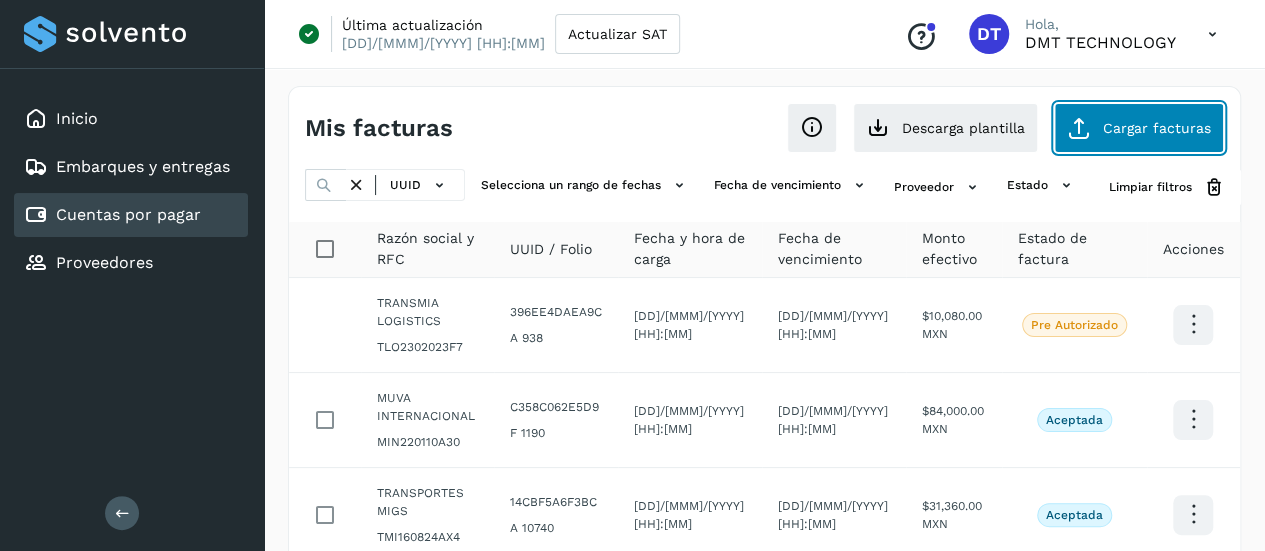click on "Cargar facturas" 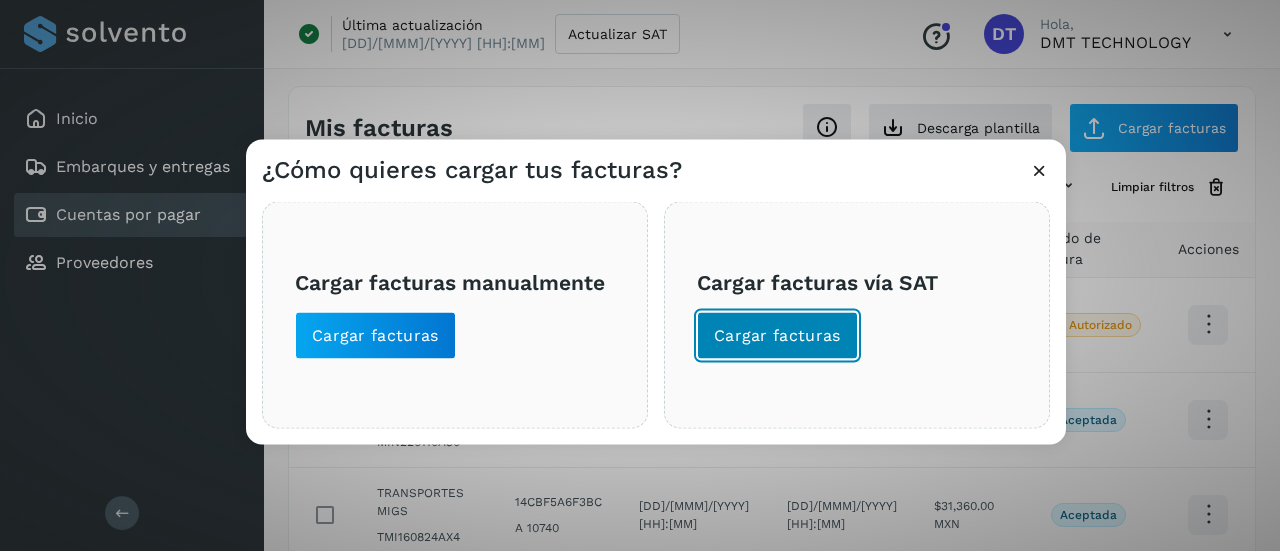 click on "Cargar facturas" 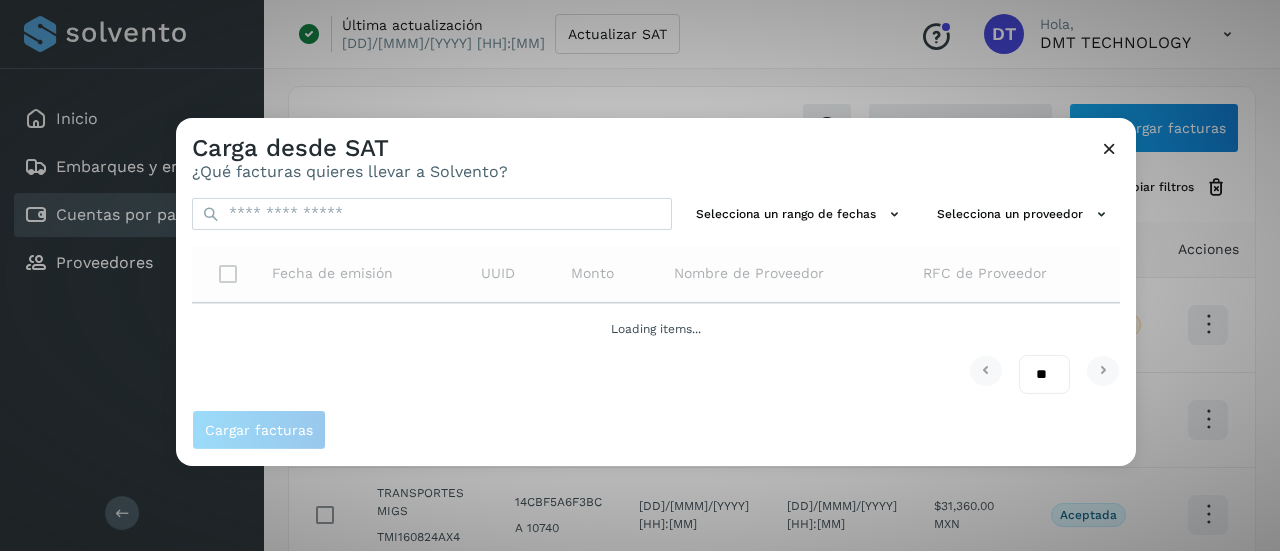 click on "Carga desde SAT ¿Qué facturas quieres llevar a Solvento?" at bounding box center (656, 149) 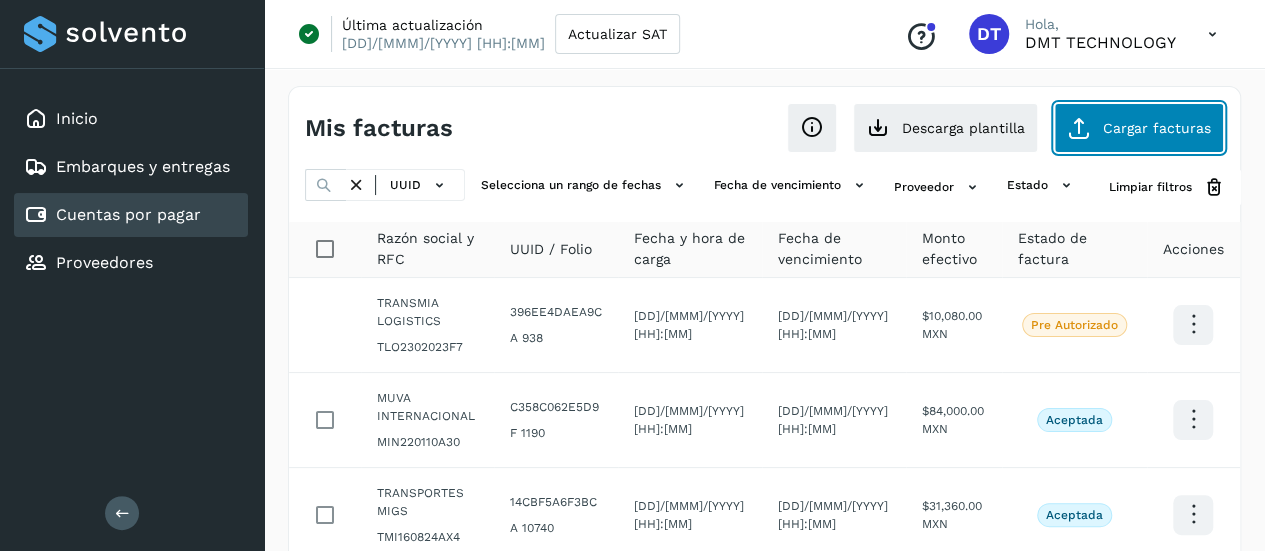 click on "Cargar facturas" 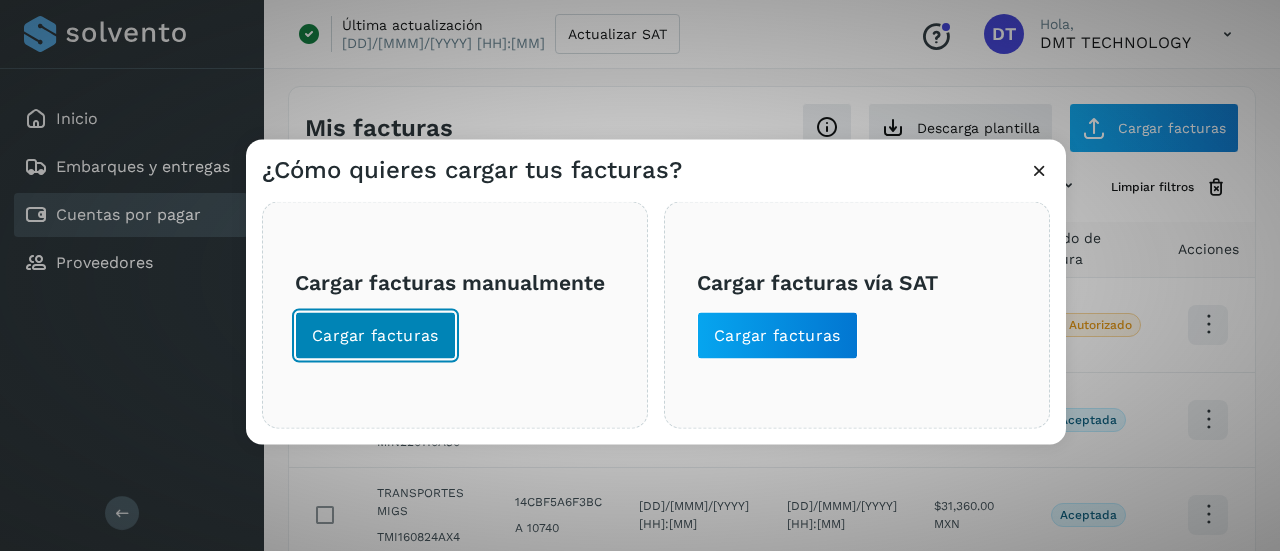 click on "Cargar facturas" 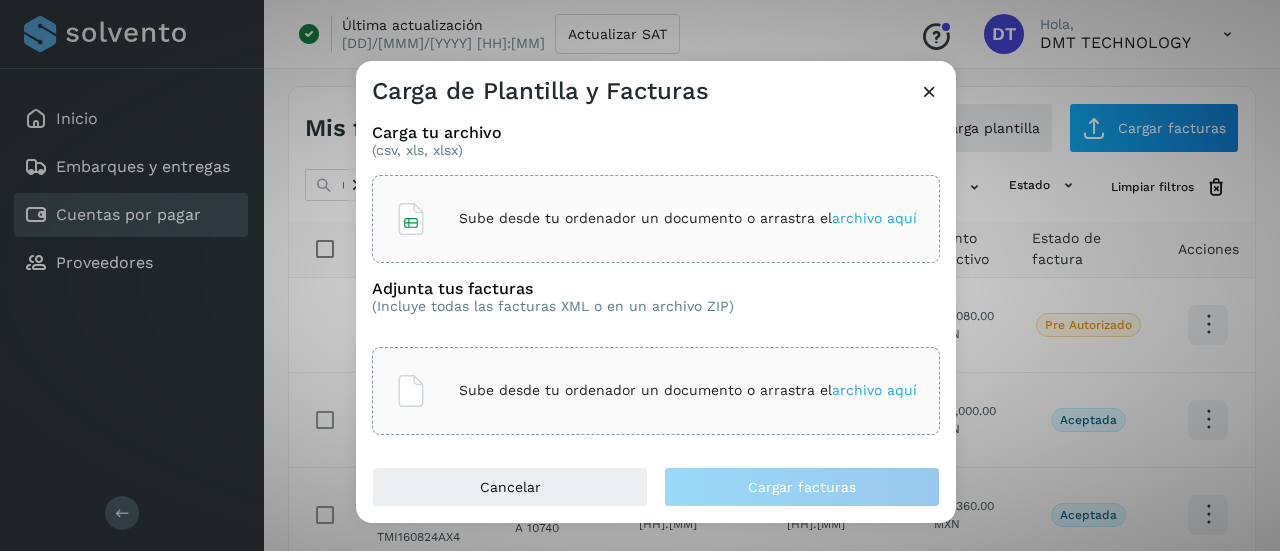 click on "Sube desde tu ordenador un documento o arrastra el  archivo aquí" 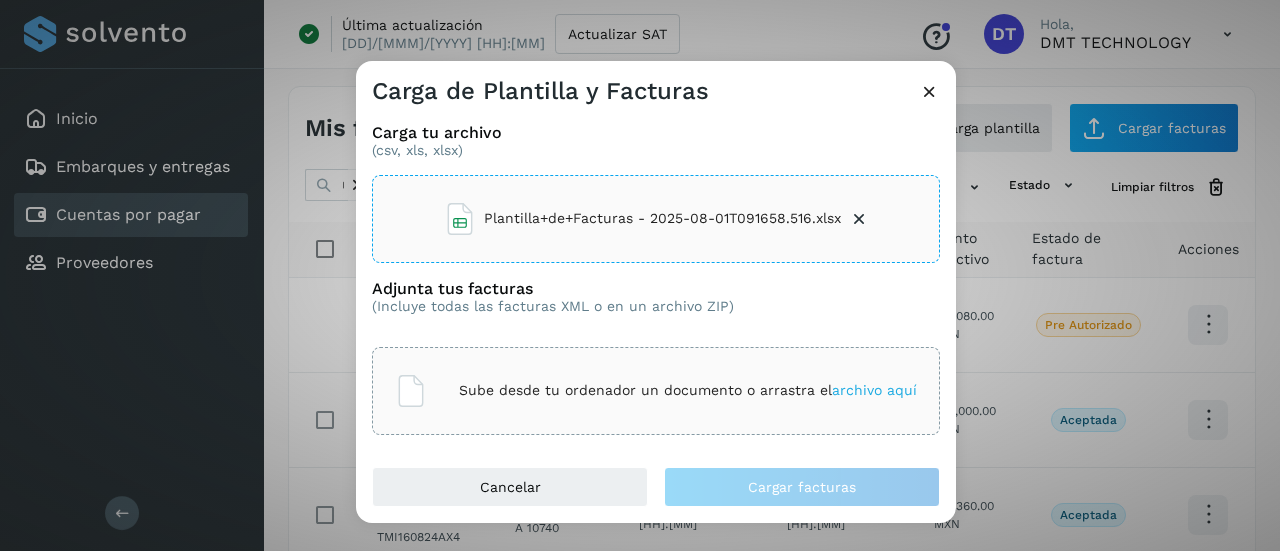 click on "Sube desde tu ordenador un documento o arrastra el  archivo aquí" at bounding box center (688, 390) 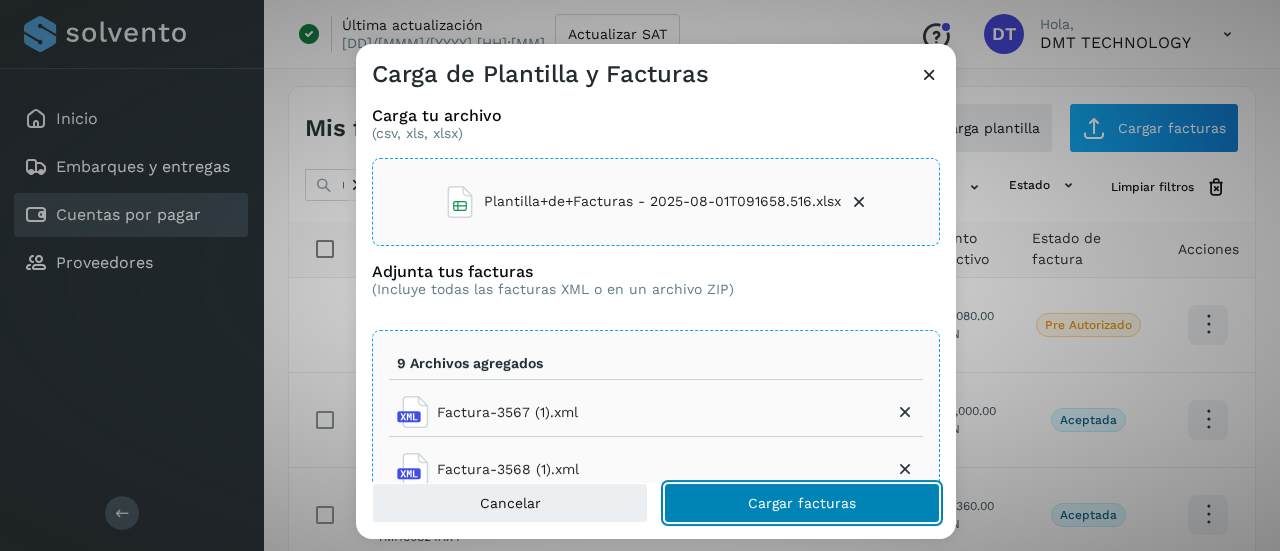 click on "Cargar facturas" 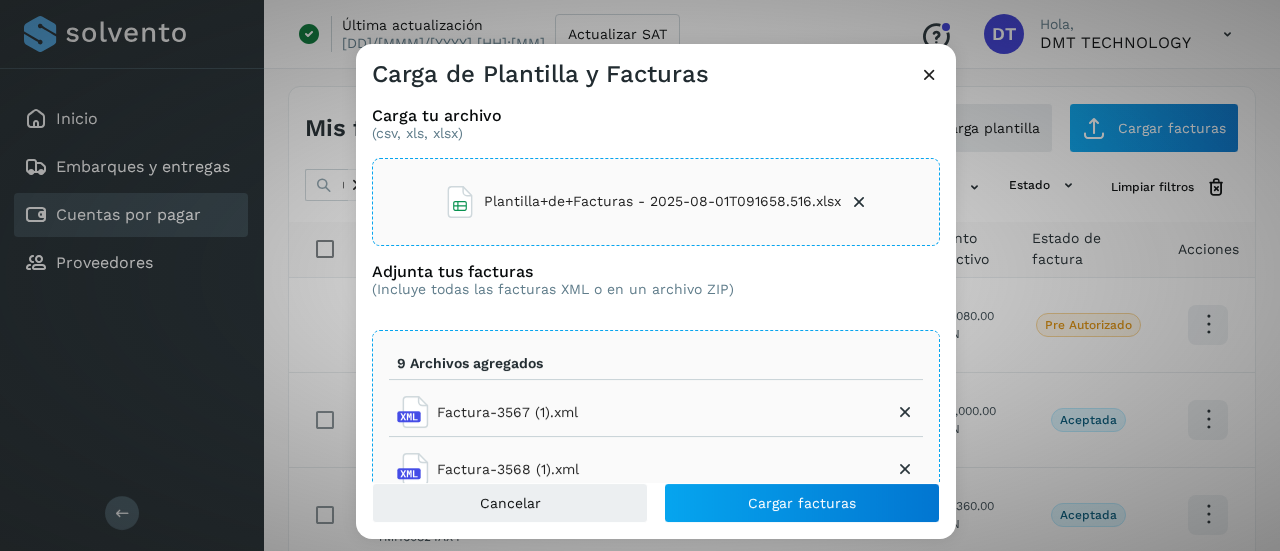 click at bounding box center [929, 74] 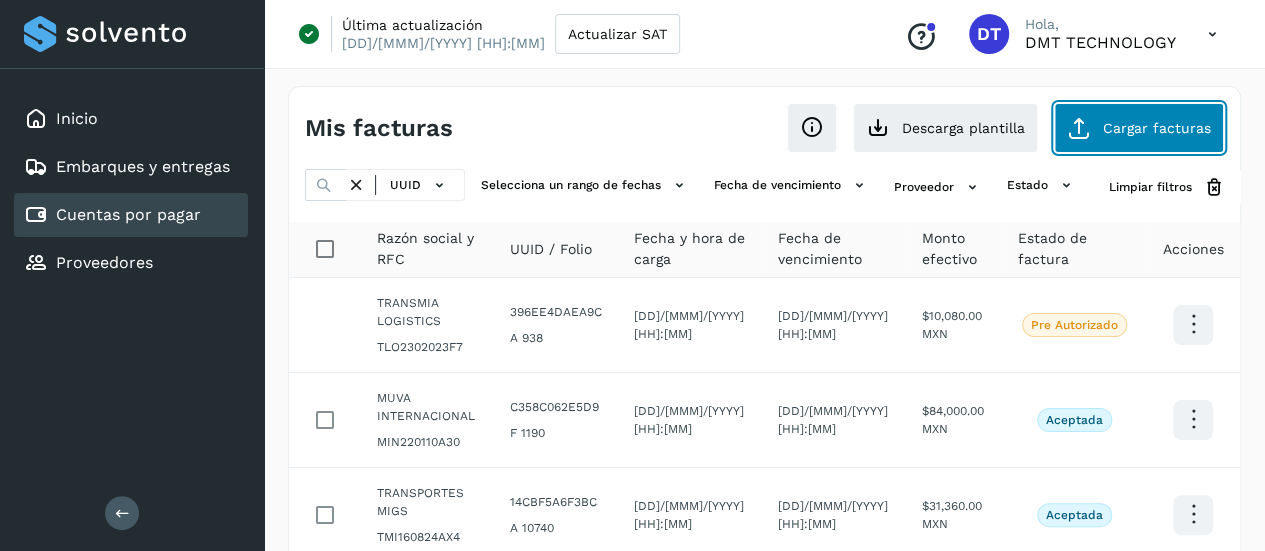 click on "Cargar facturas" 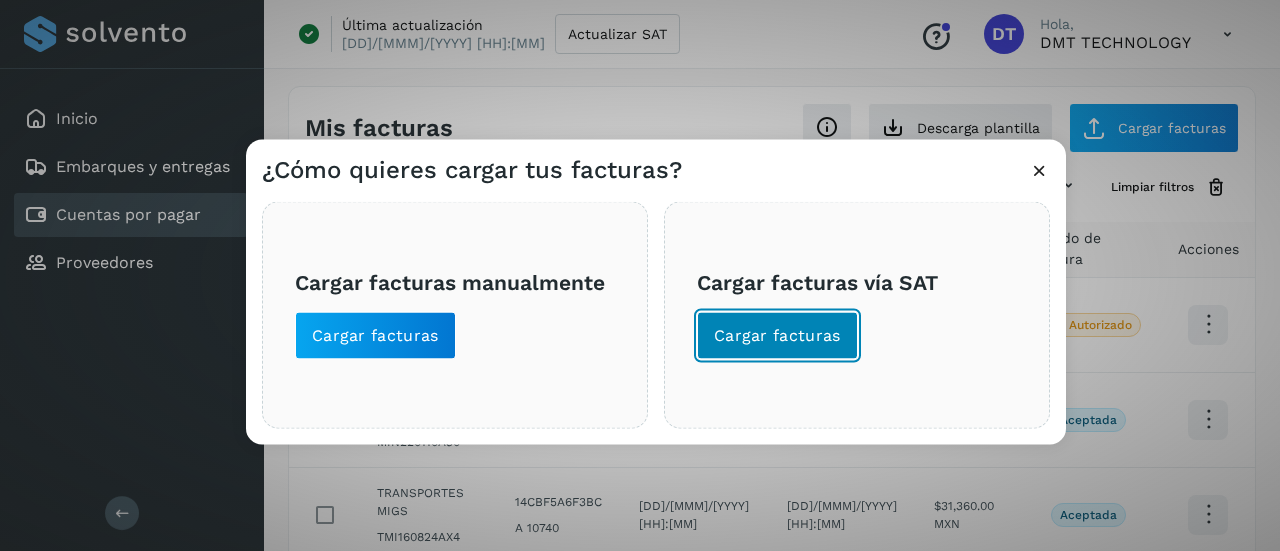 click on "Cargar facturas" 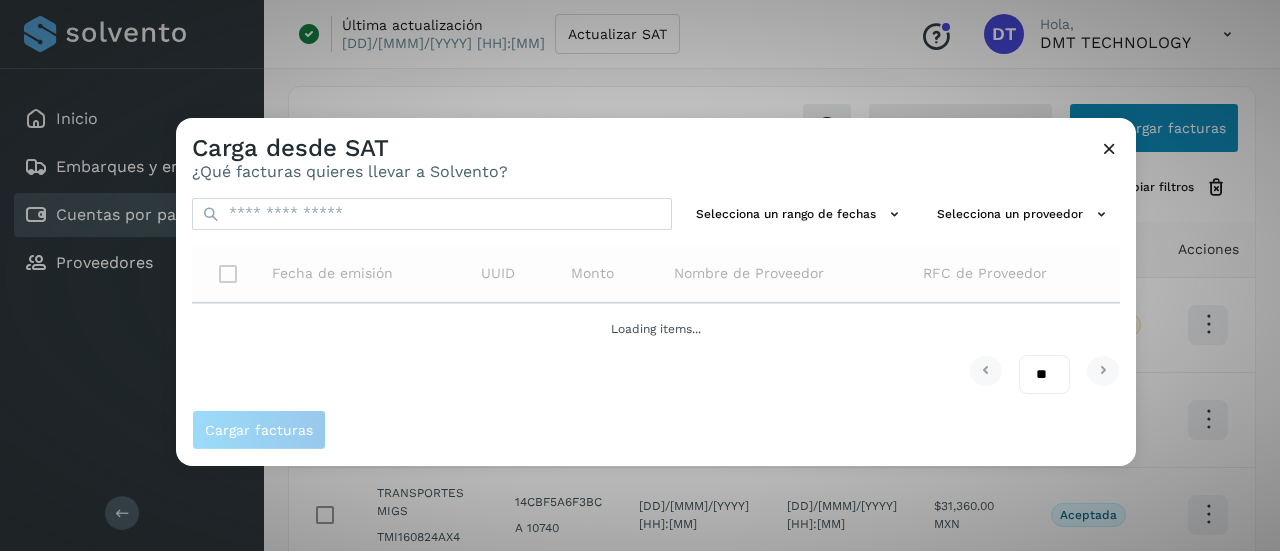 click at bounding box center [1109, 147] 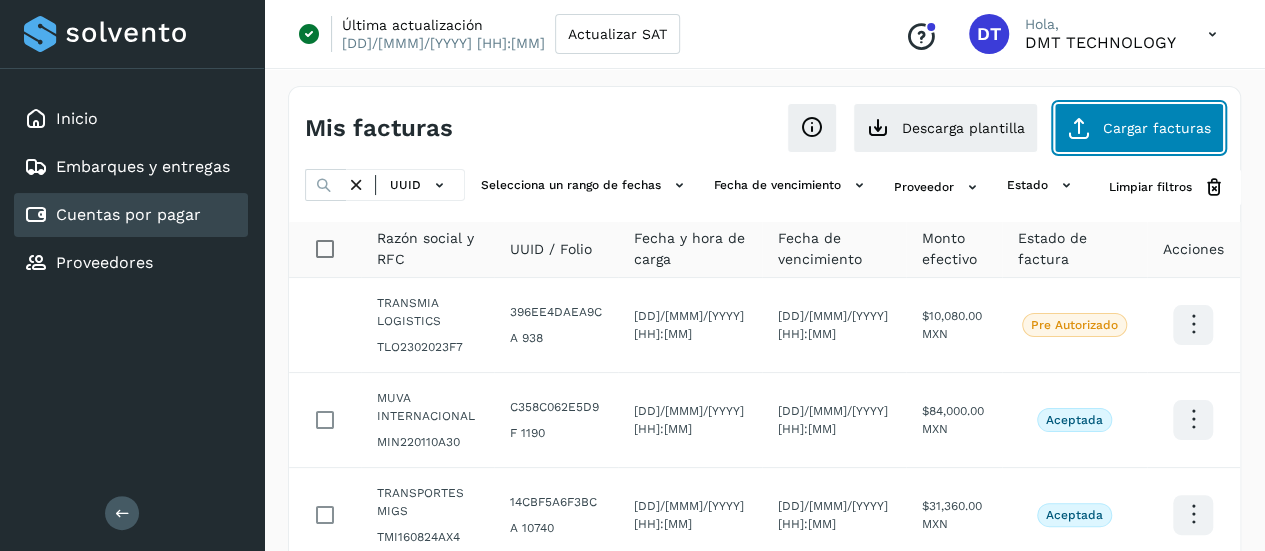 click on "Cargar facturas" 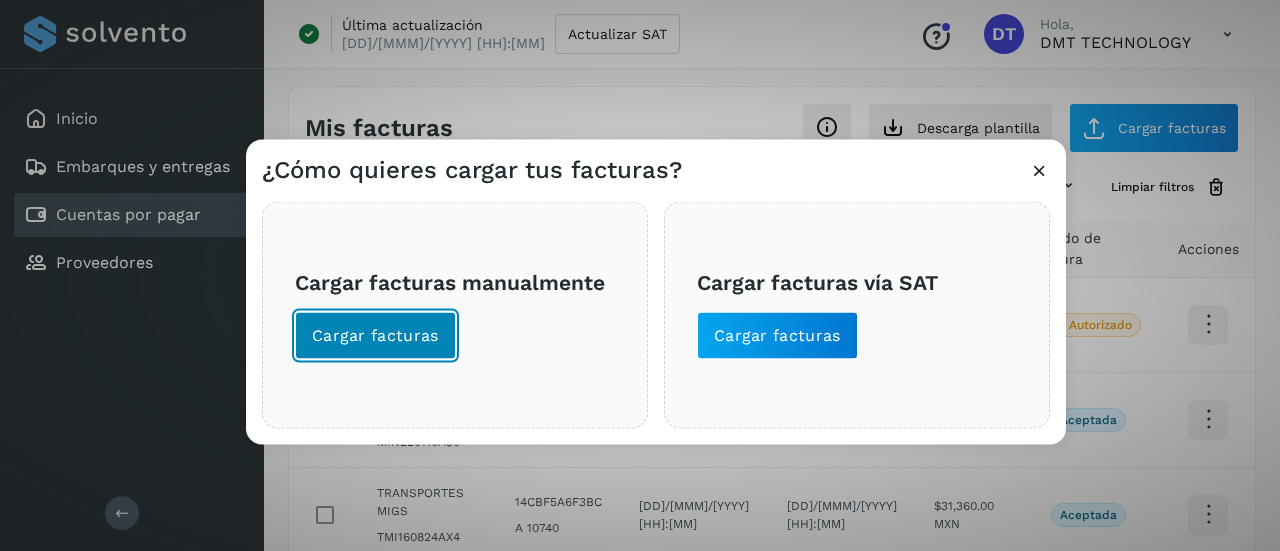 click on "Cargar facturas" 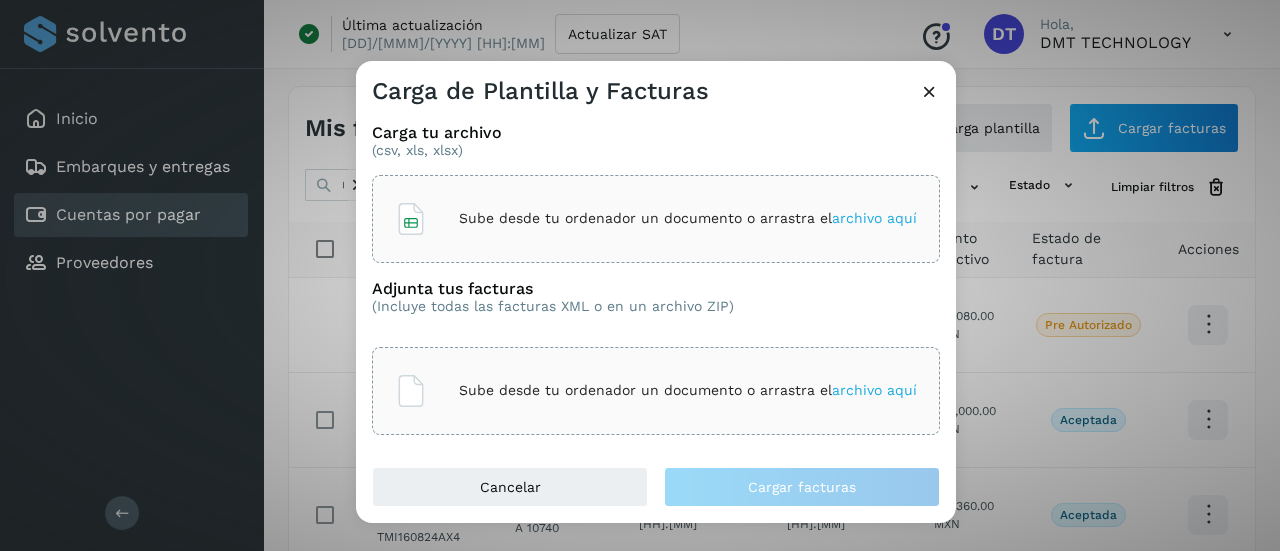 click on "Sube desde tu ordenador un documento o arrastra el  archivo aquí" at bounding box center (688, 218) 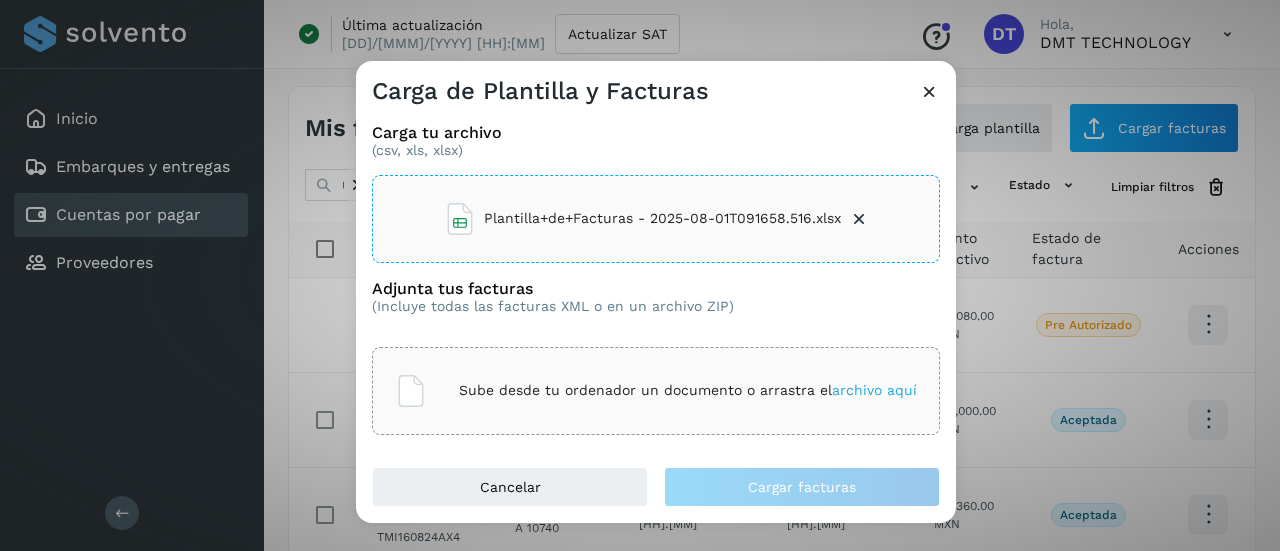 click on "Sube desde tu ordenador un documento o arrastra el  archivo aquí" 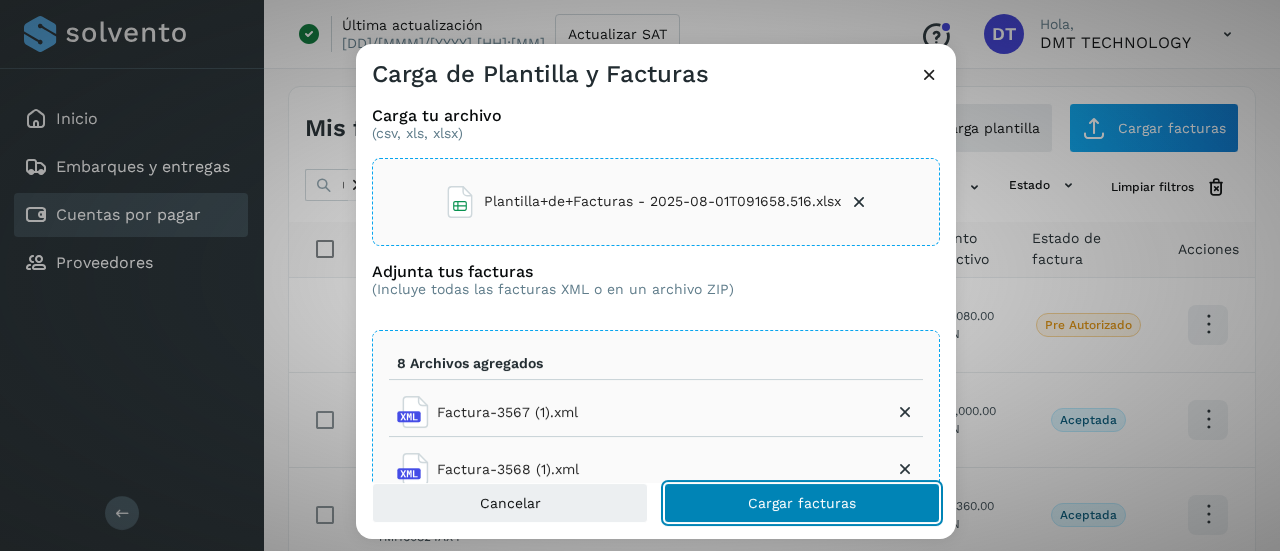 click on "Cargar facturas" 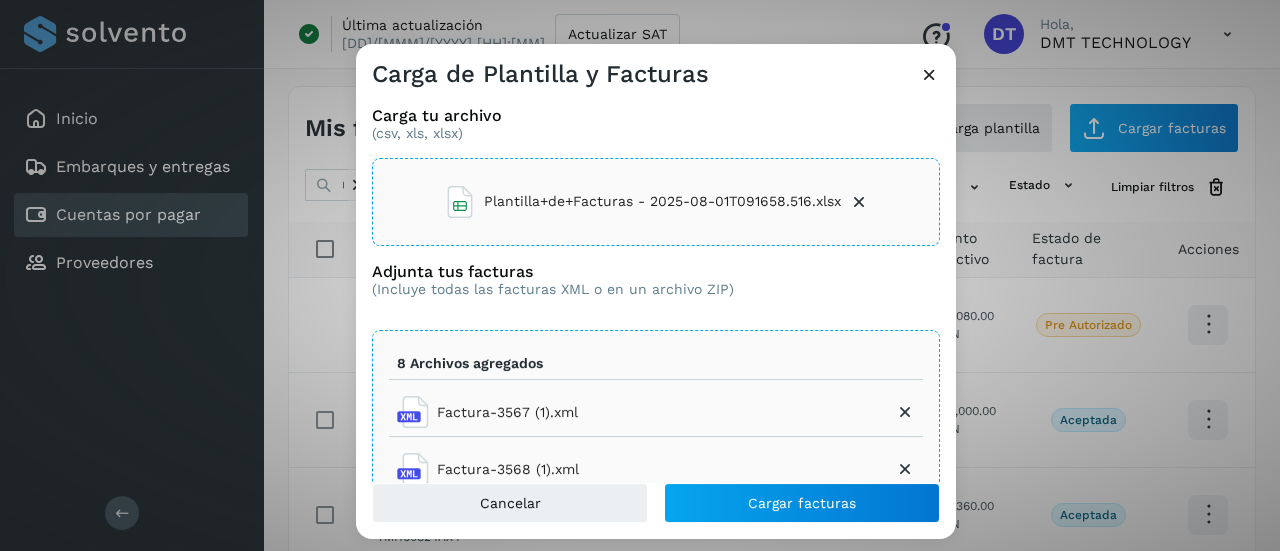 click at bounding box center (929, 74) 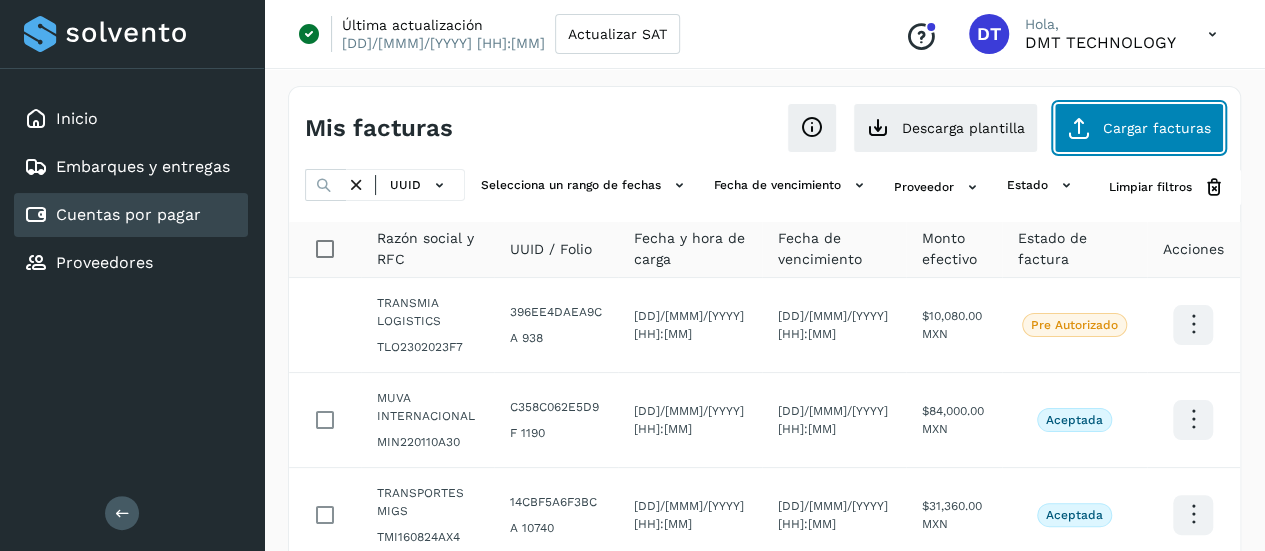 click on "Cargar facturas" 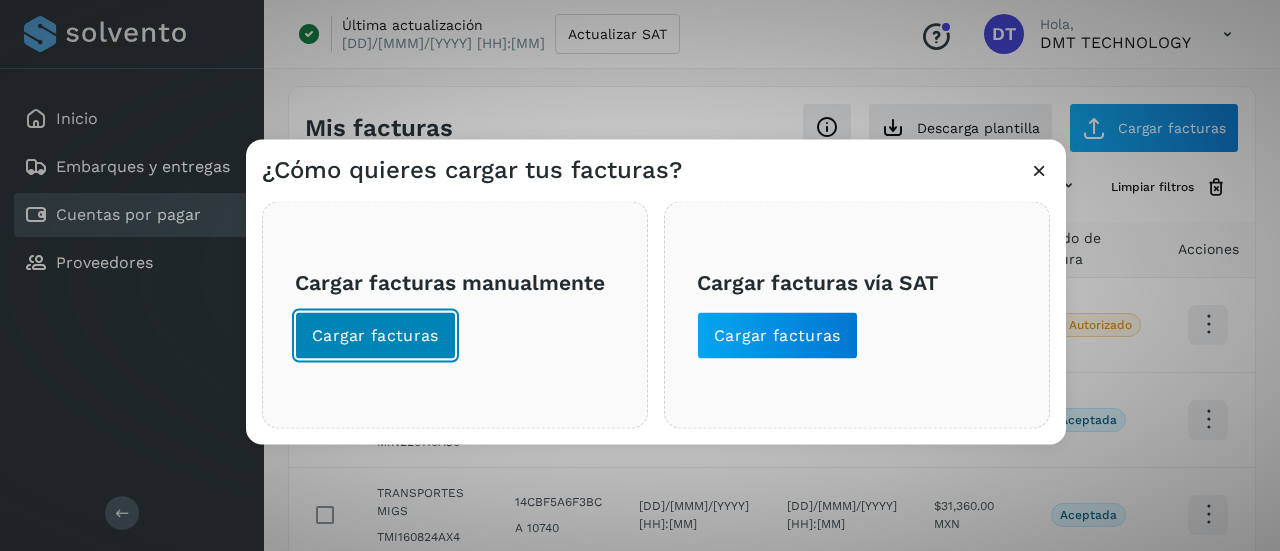 click on "Cargar facturas" 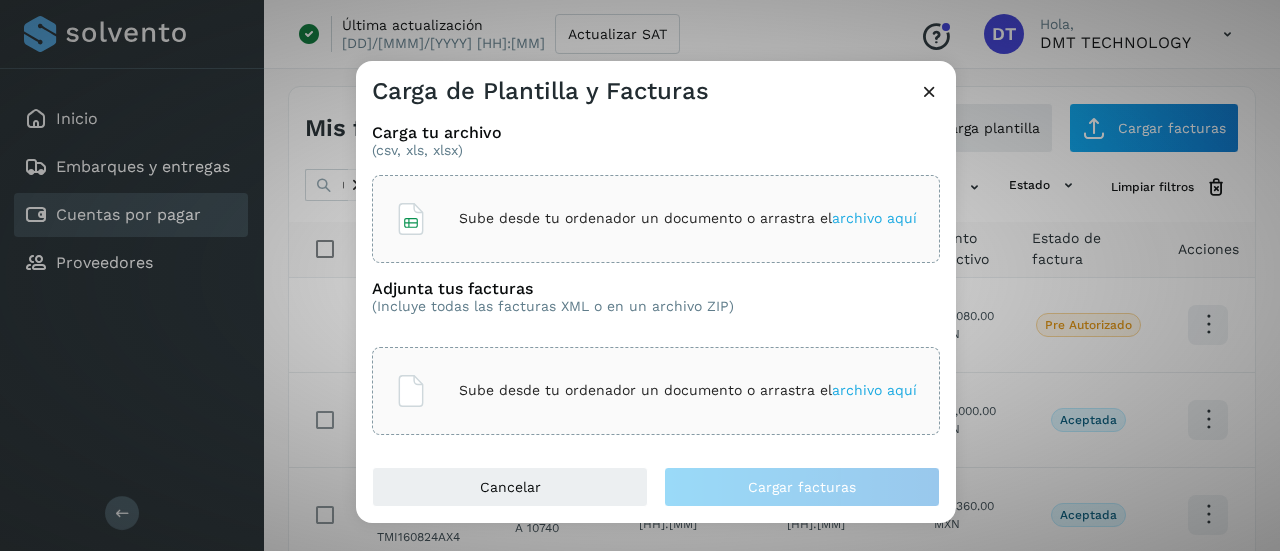 click on "Sube desde tu ordenador un documento o arrastra el  archivo aquí" 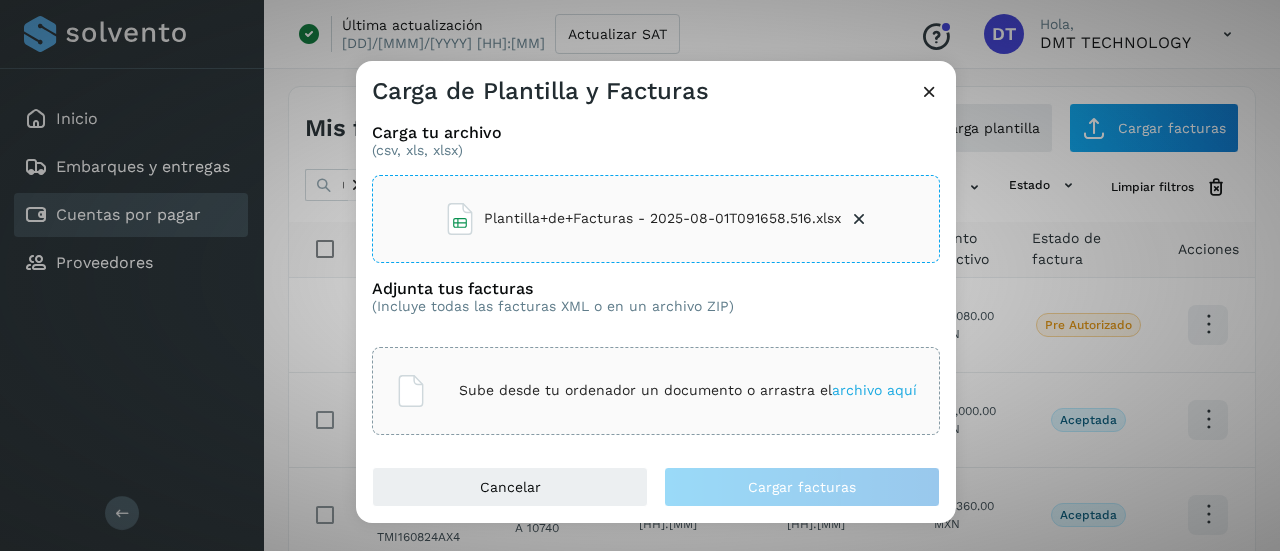click on "Sube desde tu ordenador un documento o arrastra el  archivo aquí" at bounding box center [656, 391] 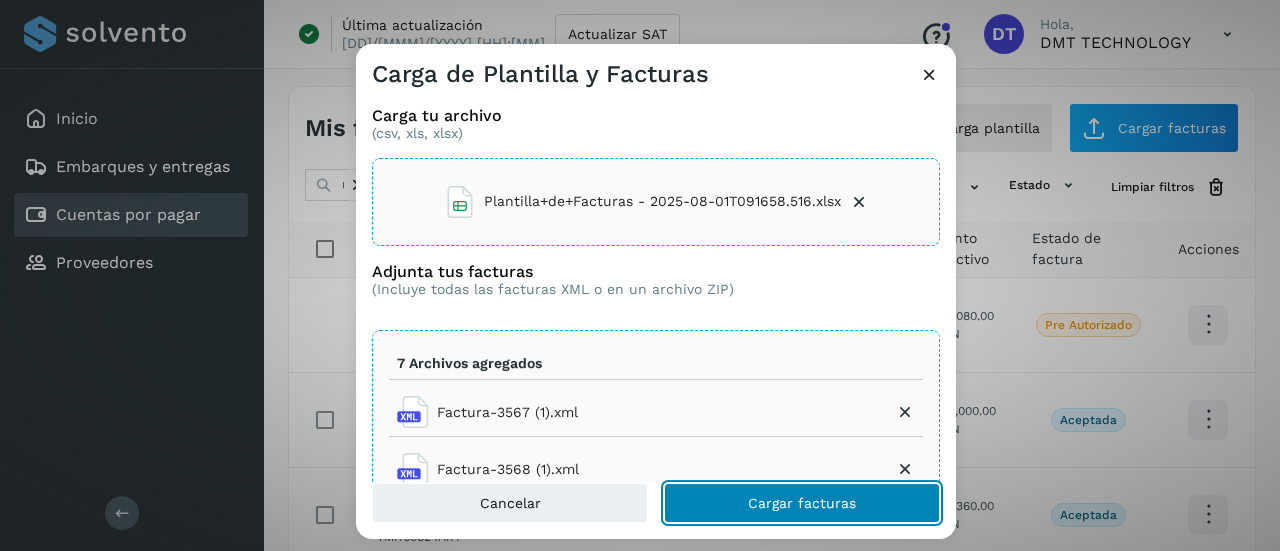 click on "Cargar facturas" 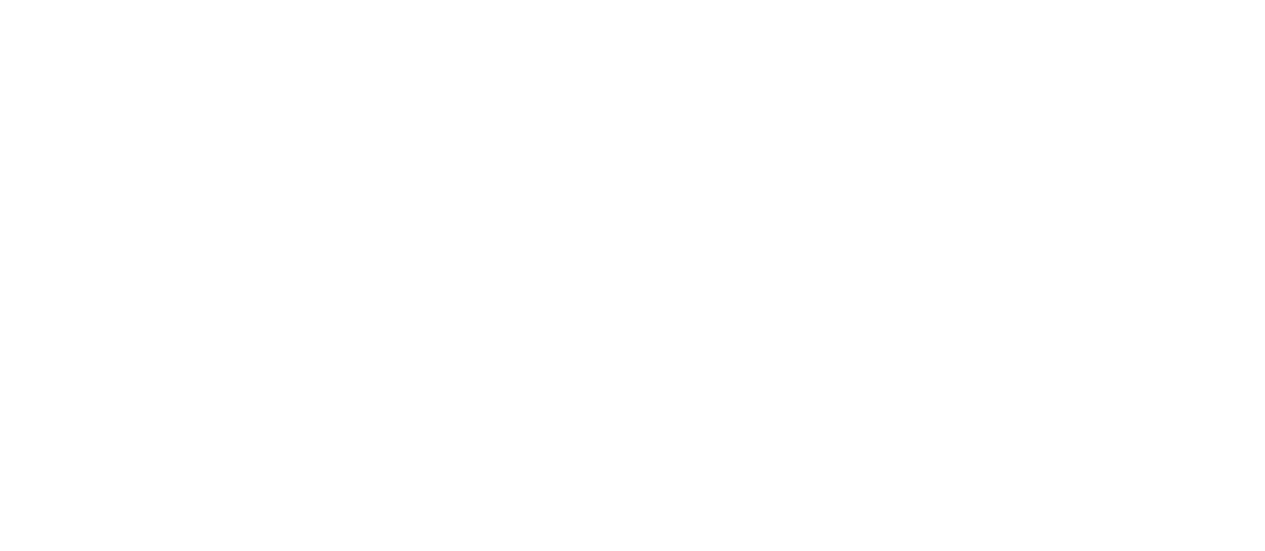 scroll, scrollTop: 0, scrollLeft: 0, axis: both 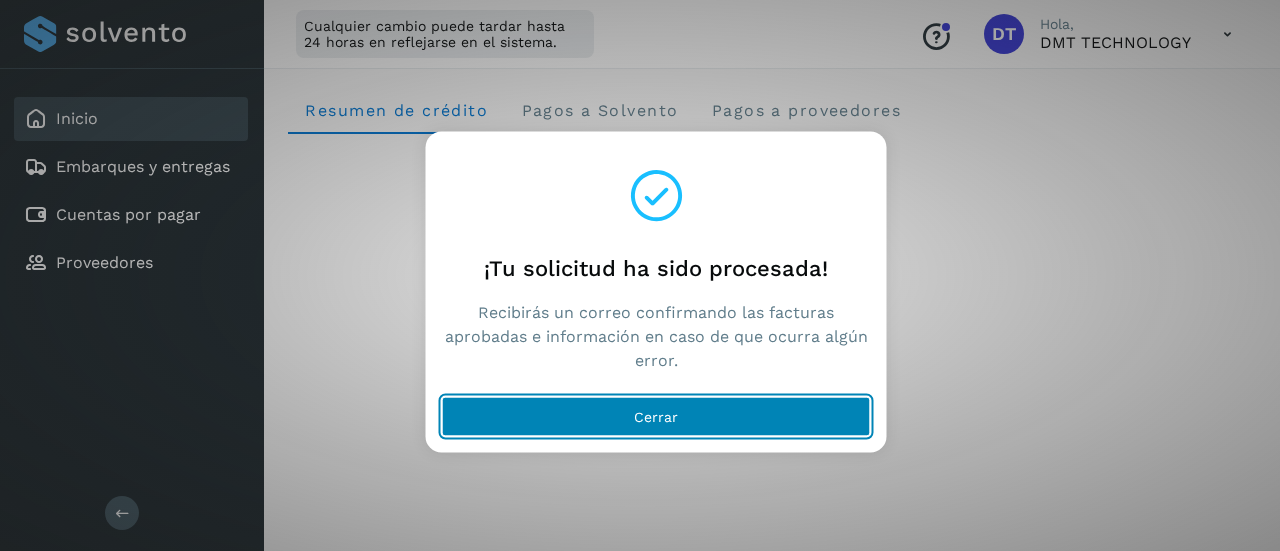 click on "Cerrar" 